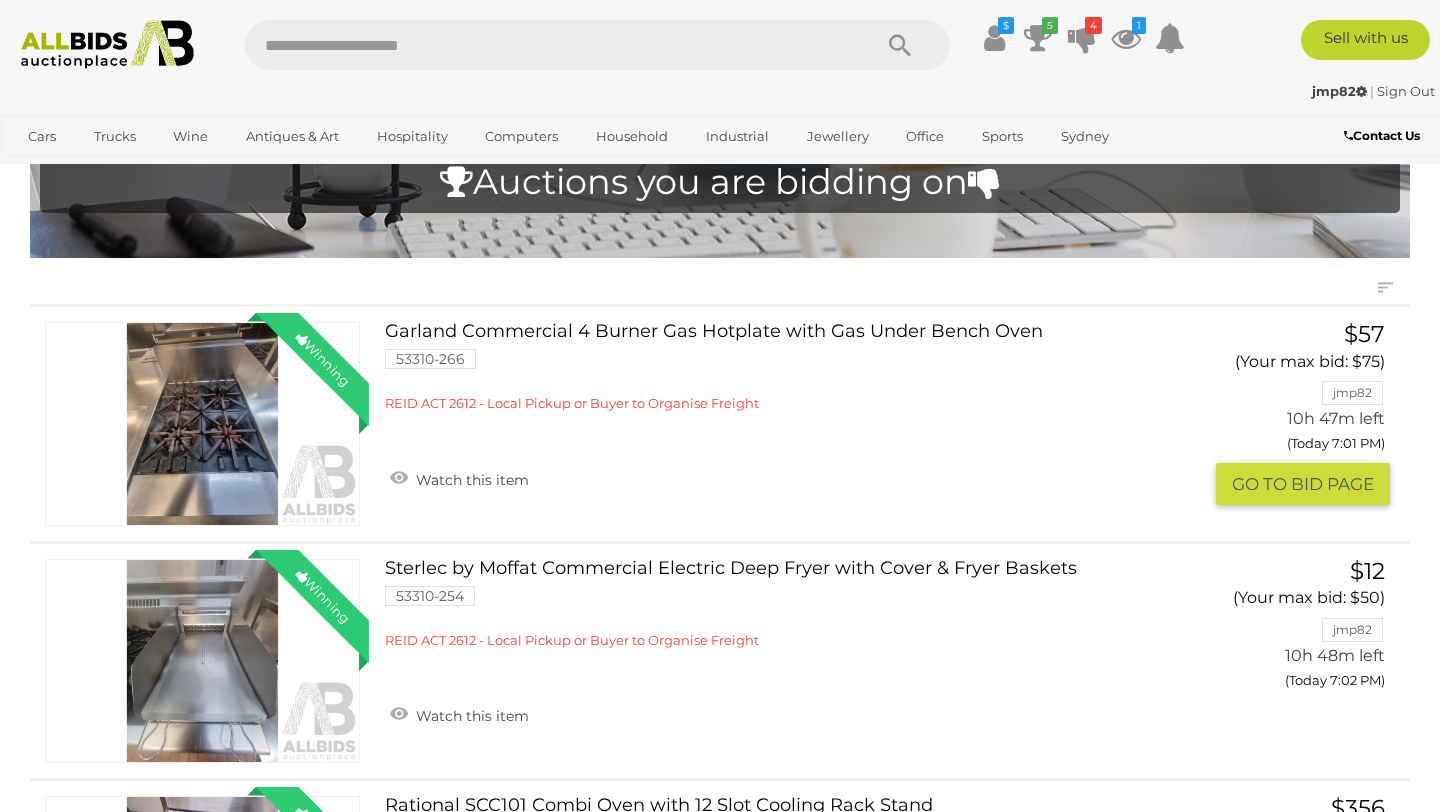scroll, scrollTop: 80, scrollLeft: 0, axis: vertical 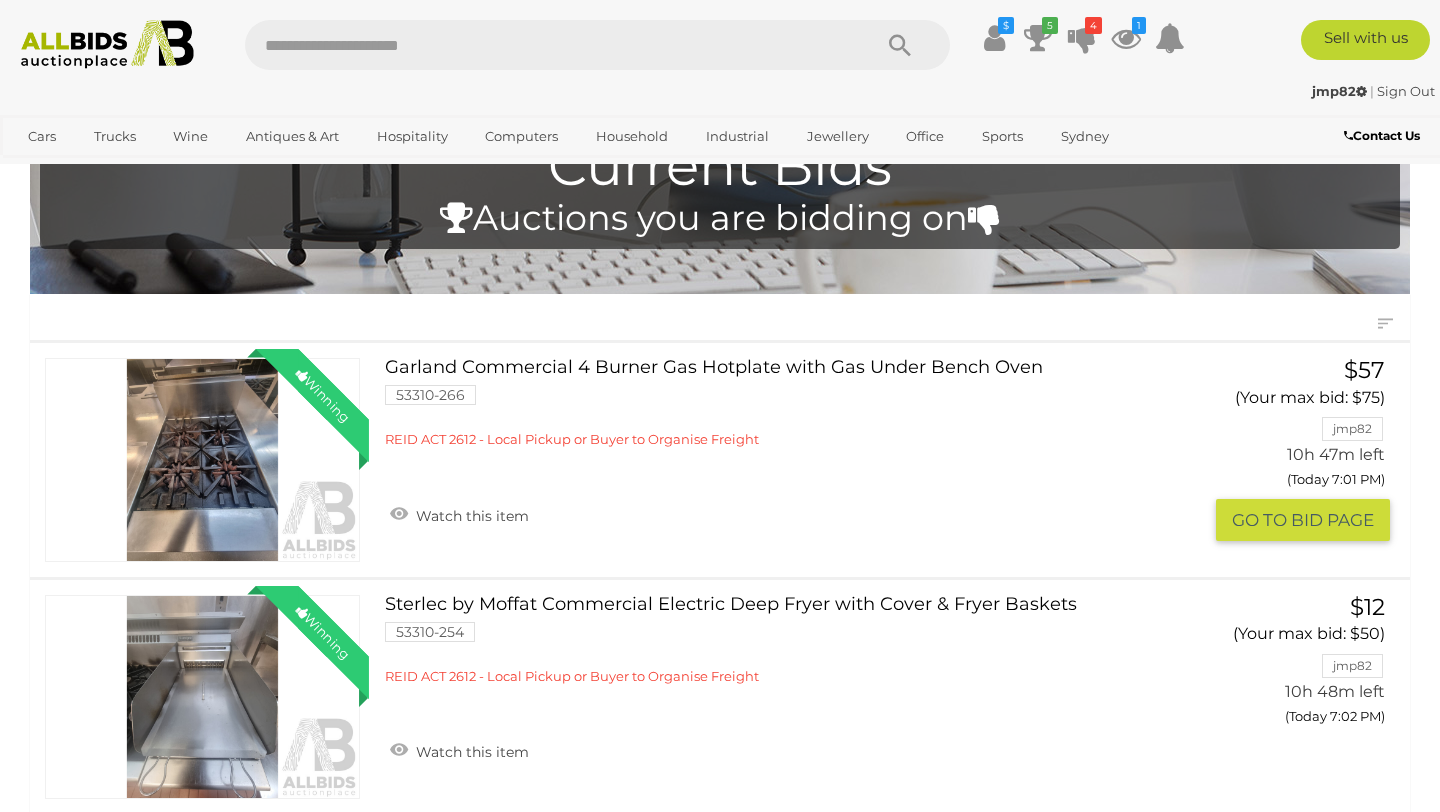 click on "Garland Commercial 4 Burner Gas Hotplate with Gas Under Bench Oven
53310-266
REID ACT 2612 - Local Pickup or Buyer to Organise Freight" at bounding box center (782, 403) 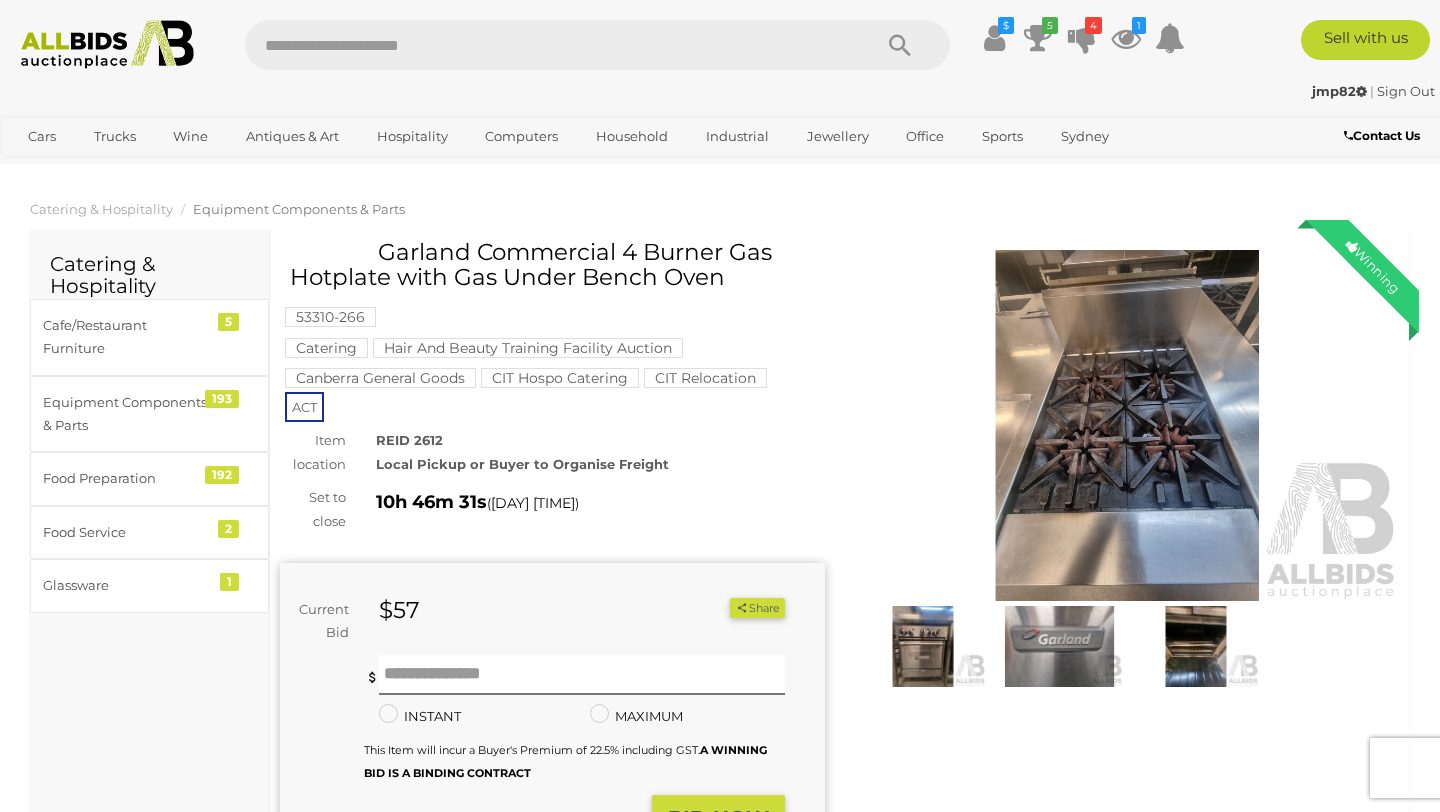 scroll, scrollTop: 0, scrollLeft: 0, axis: both 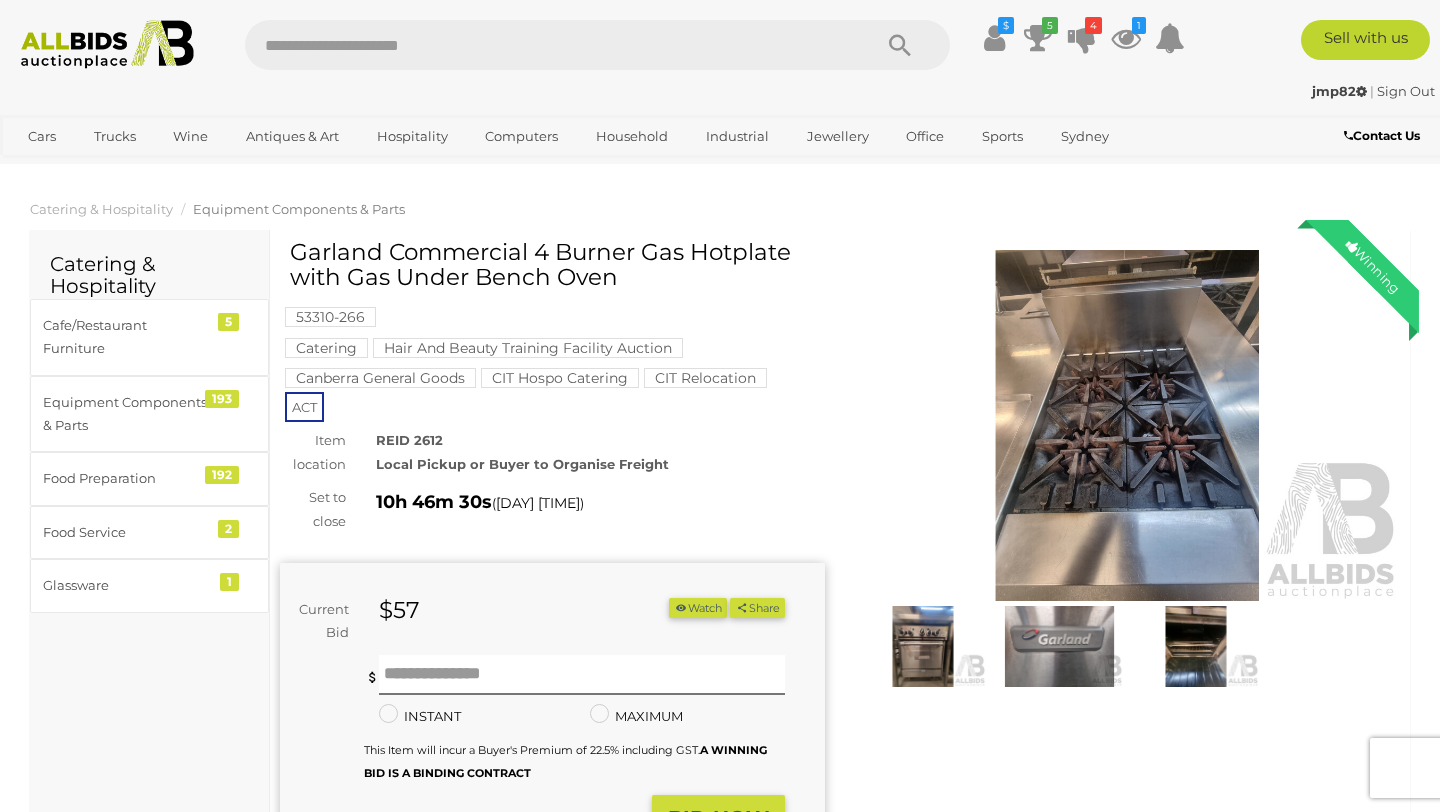 click at bounding box center (1127, 425) 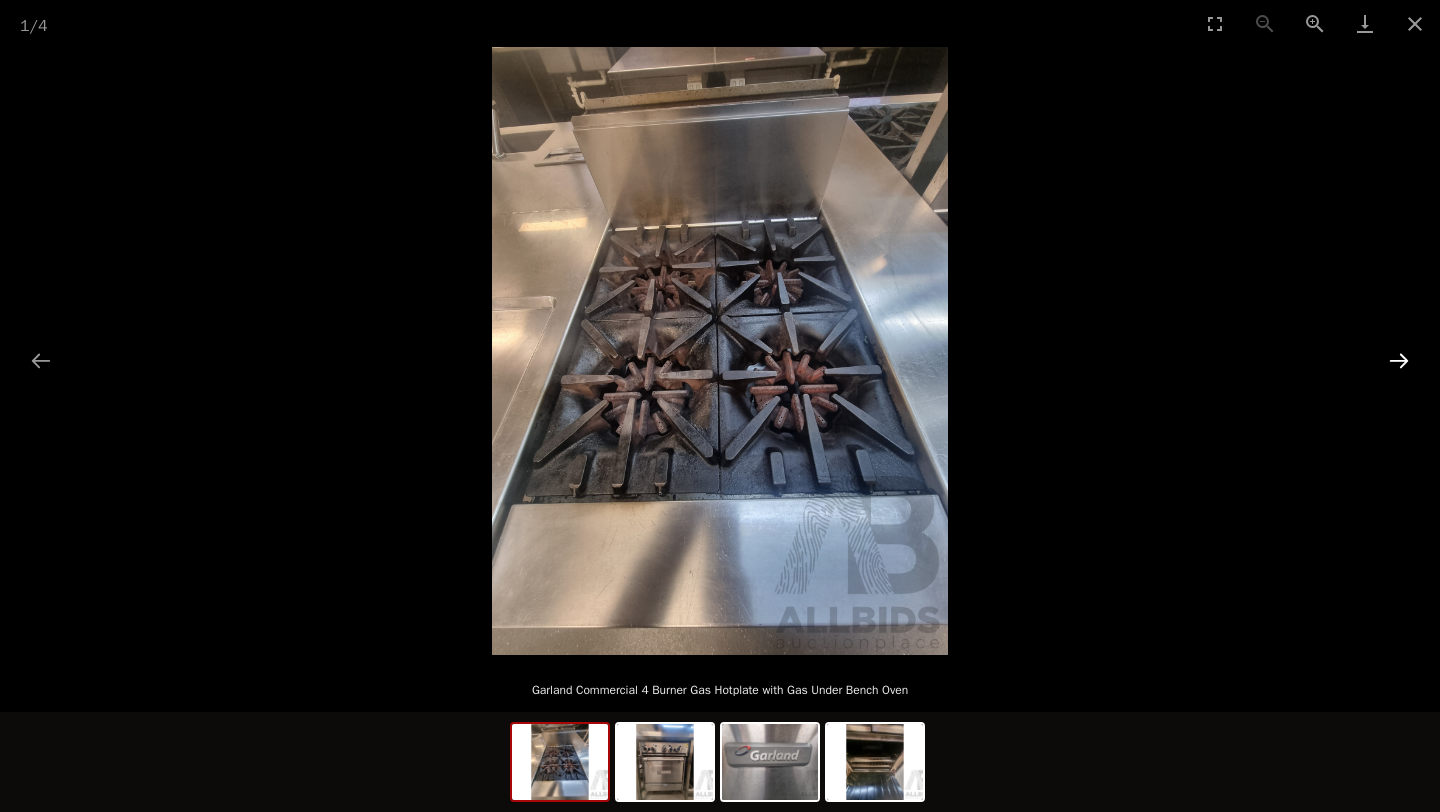 click at bounding box center [1399, 360] 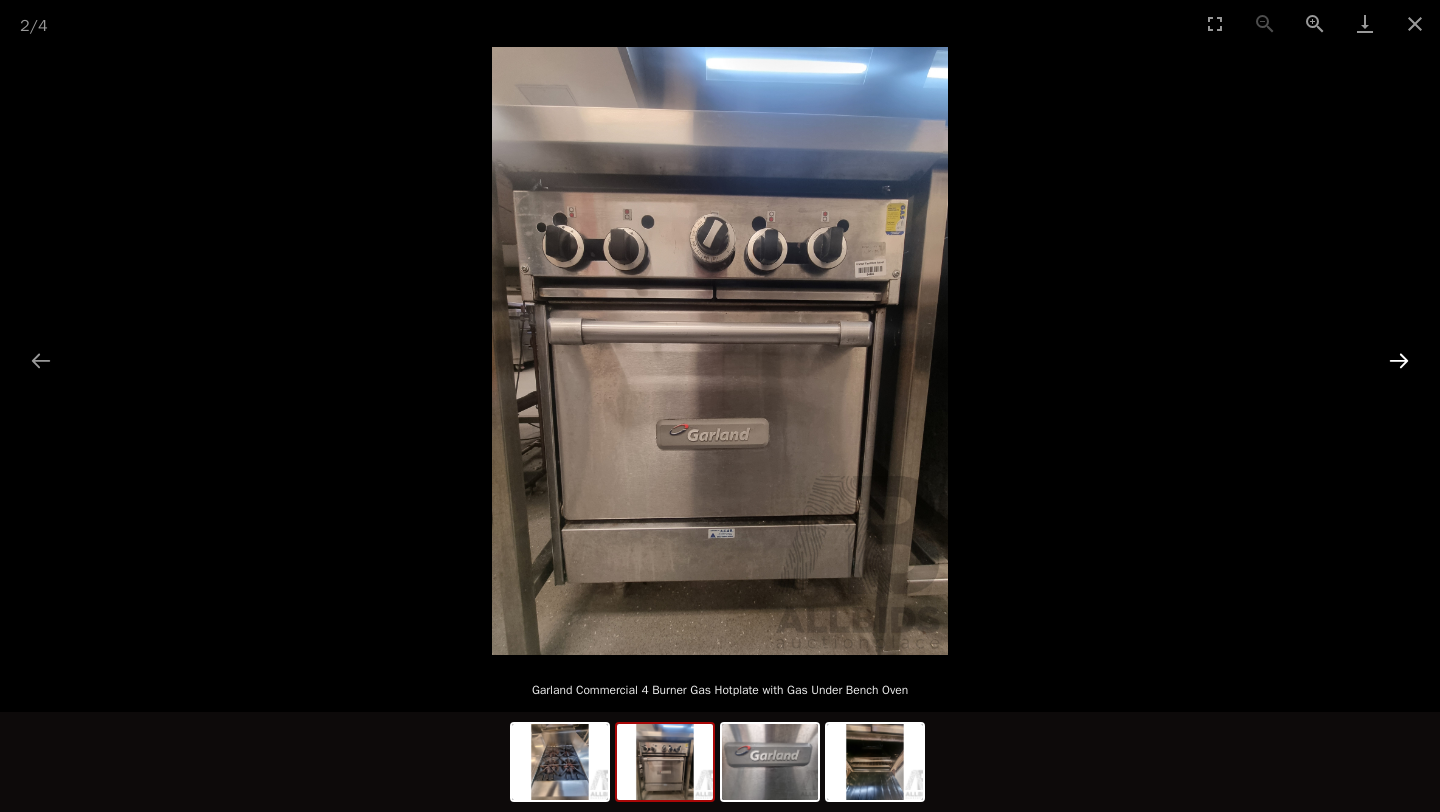 click at bounding box center [1399, 360] 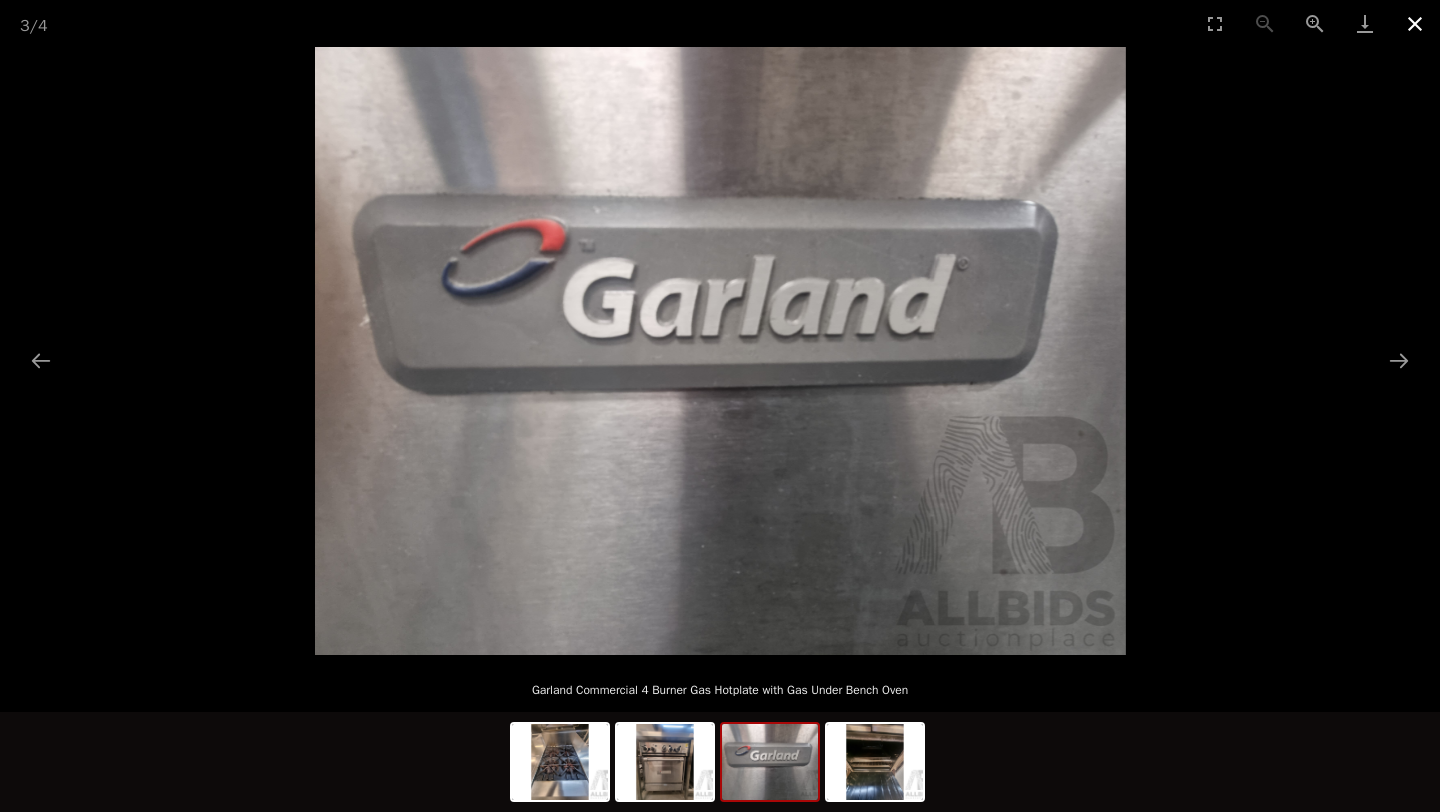 click at bounding box center [1415, 23] 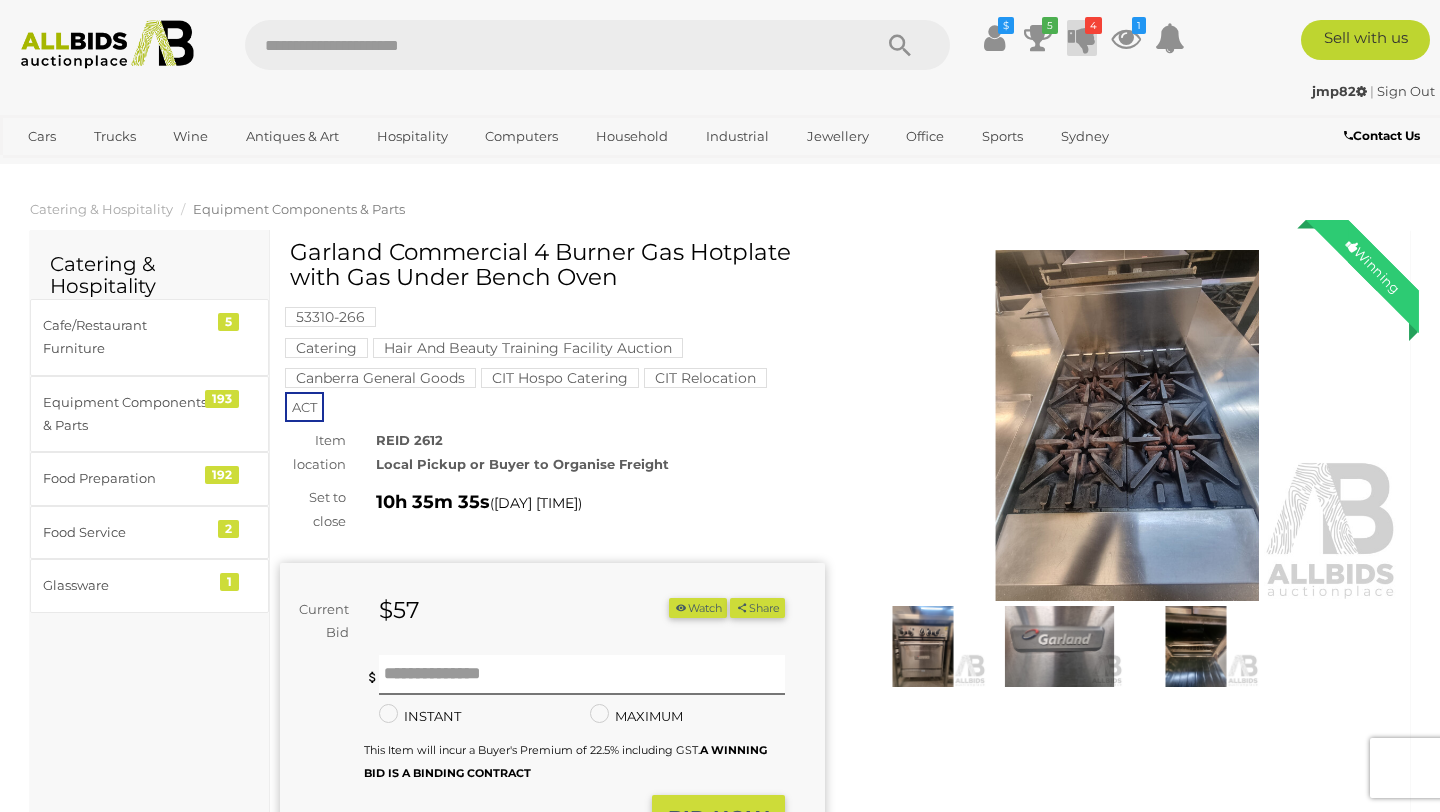 click at bounding box center (1082, 38) 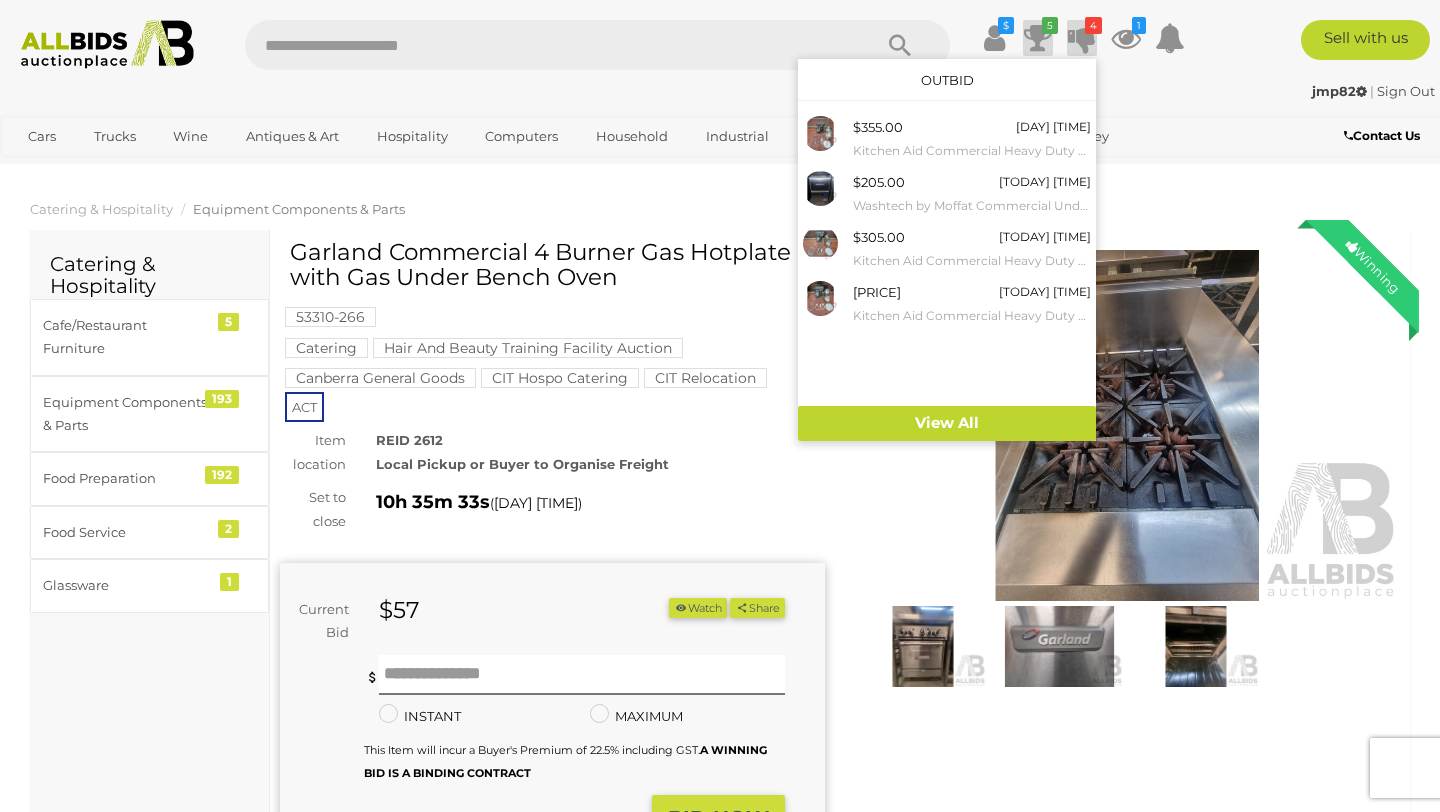 click at bounding box center [1038, 38] 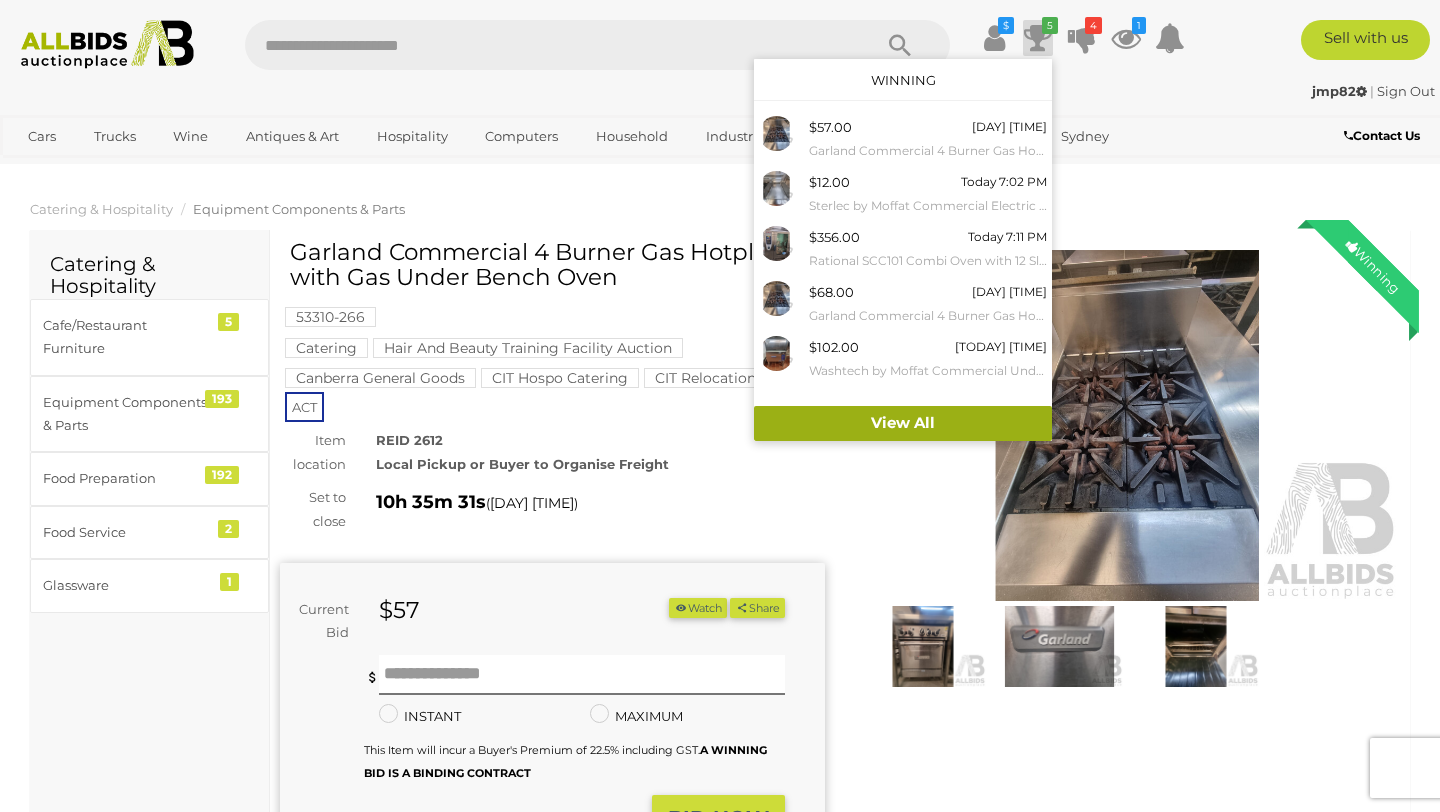 click on "View All" at bounding box center (903, 423) 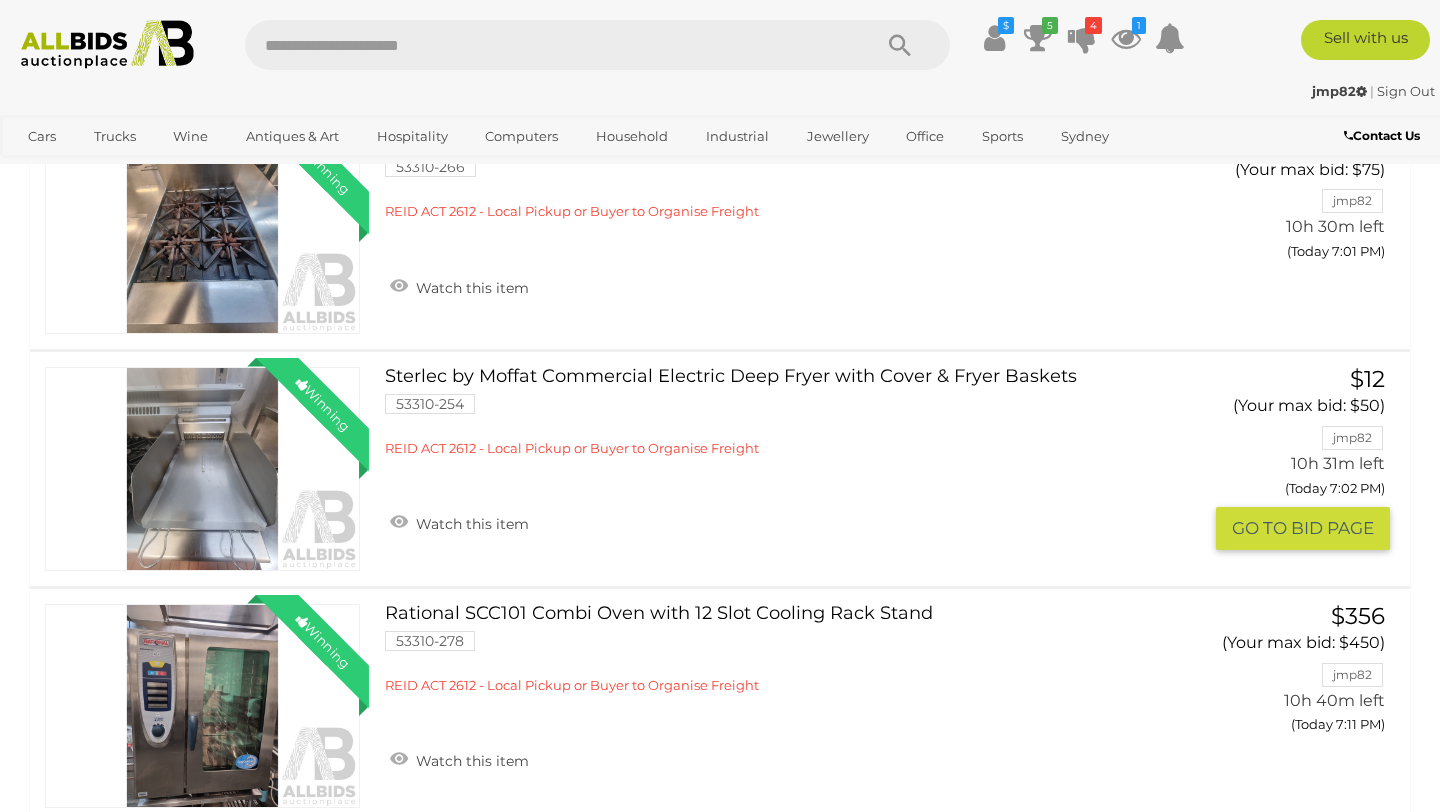 scroll, scrollTop: 246, scrollLeft: 0, axis: vertical 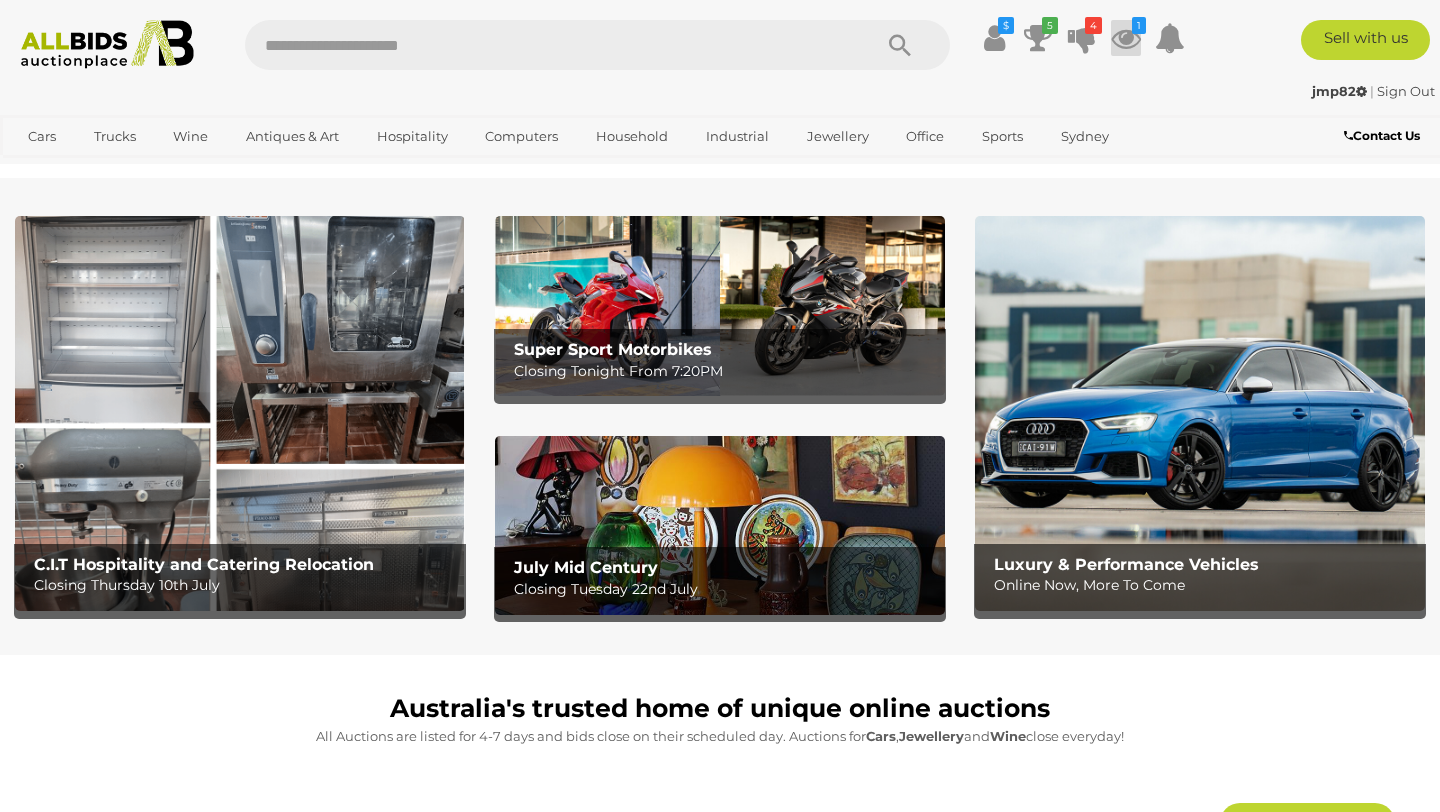 click at bounding box center [1126, 38] 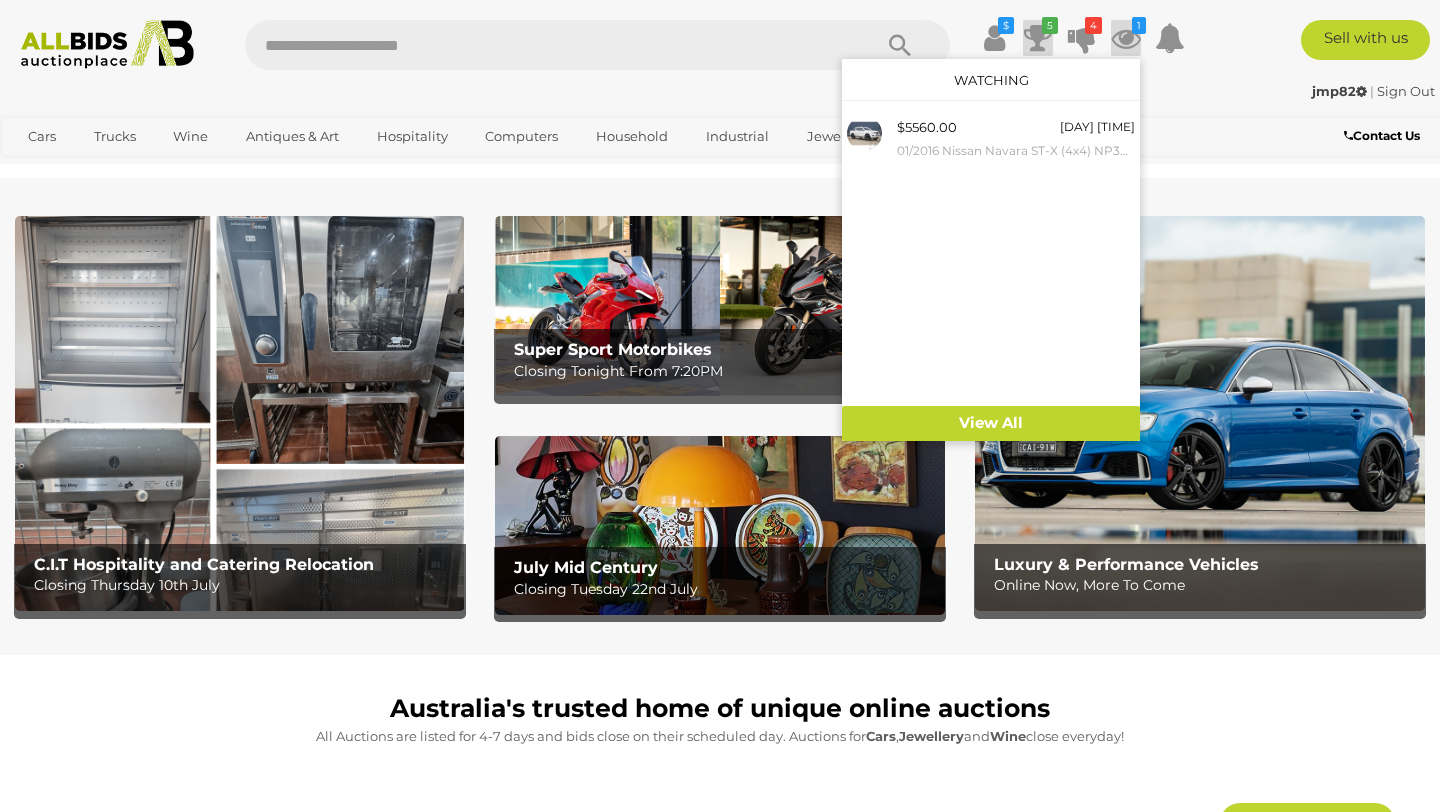 click at bounding box center [1038, 38] 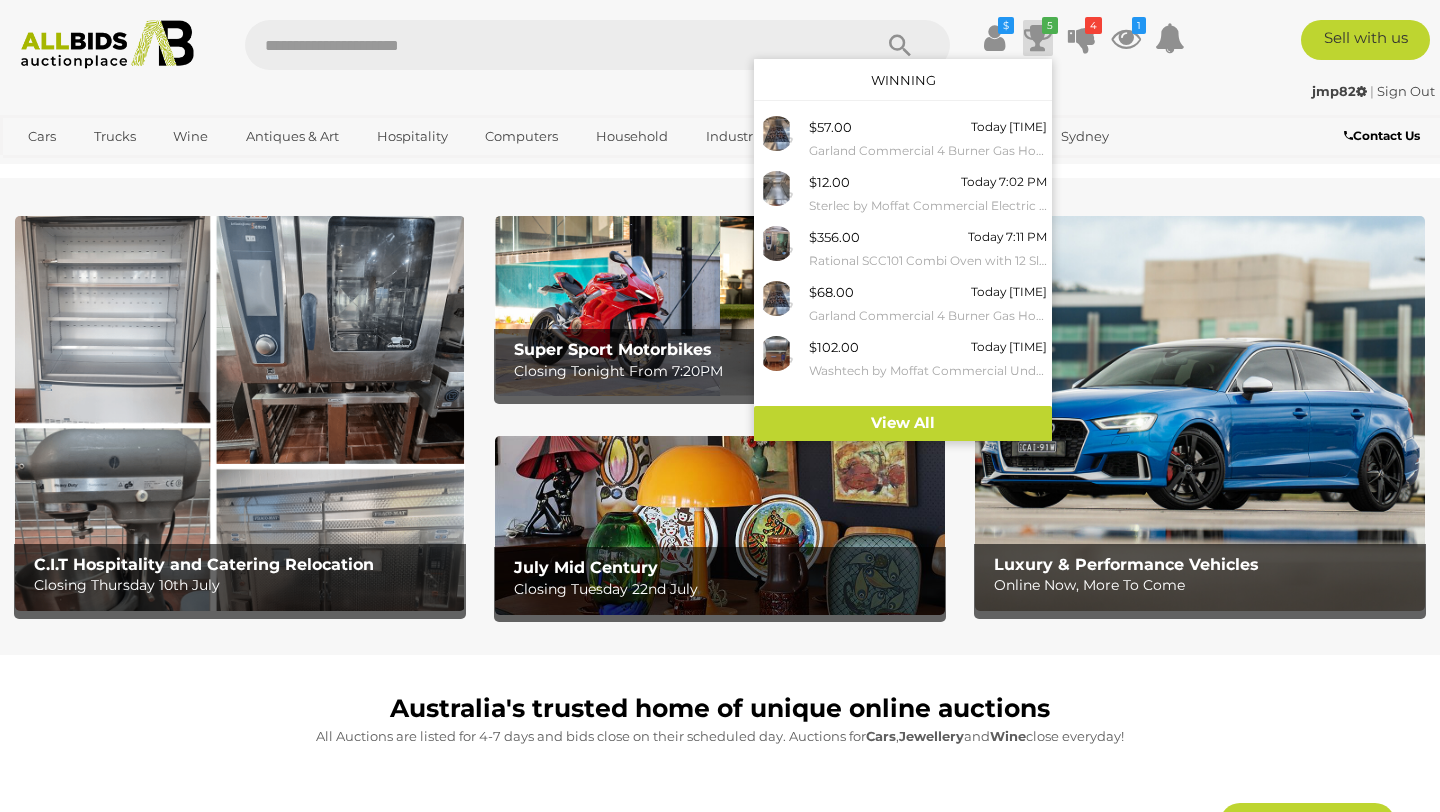click on "$ Transaction History" at bounding box center (720, 37) 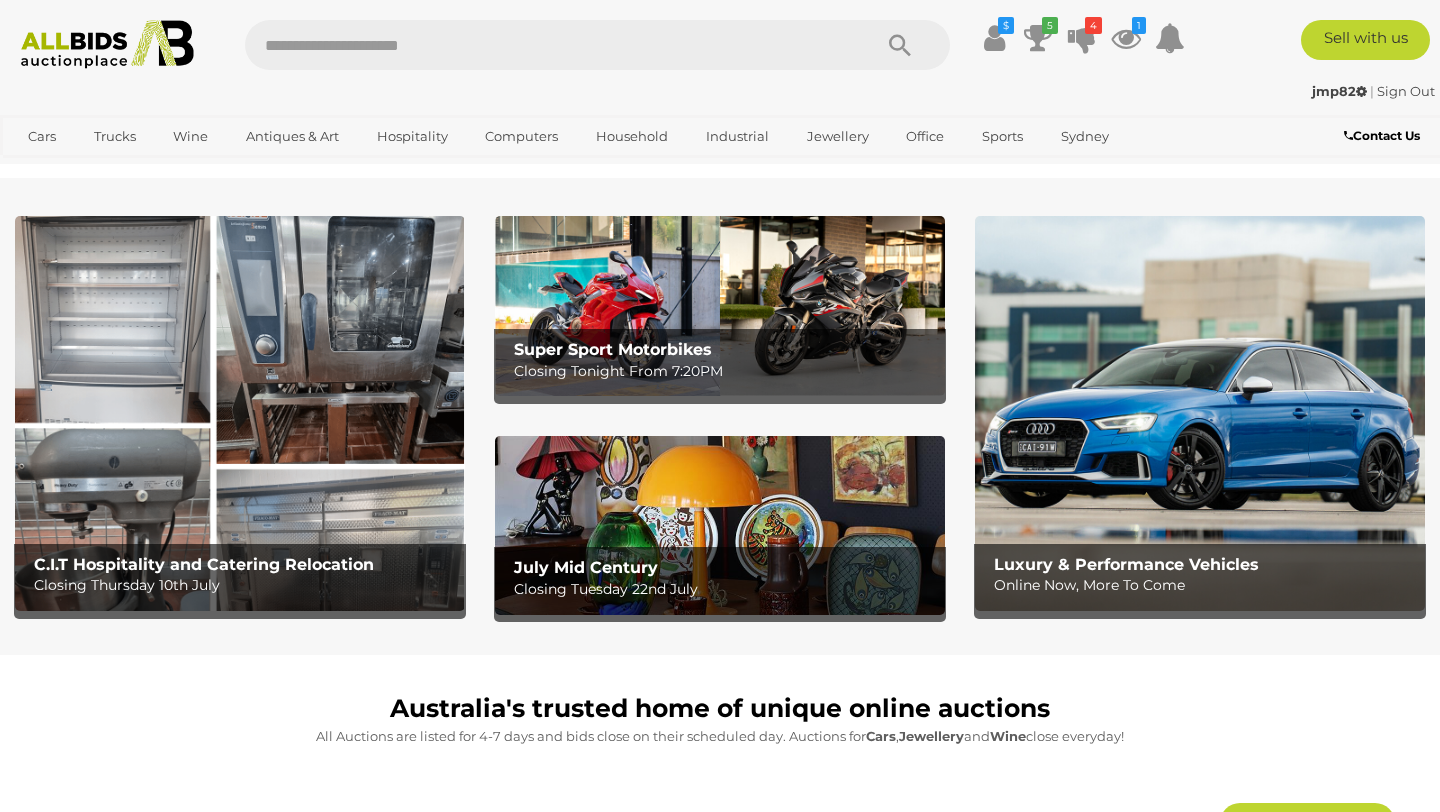 click on "Super Sport Motorbikes" at bounding box center [613, 349] 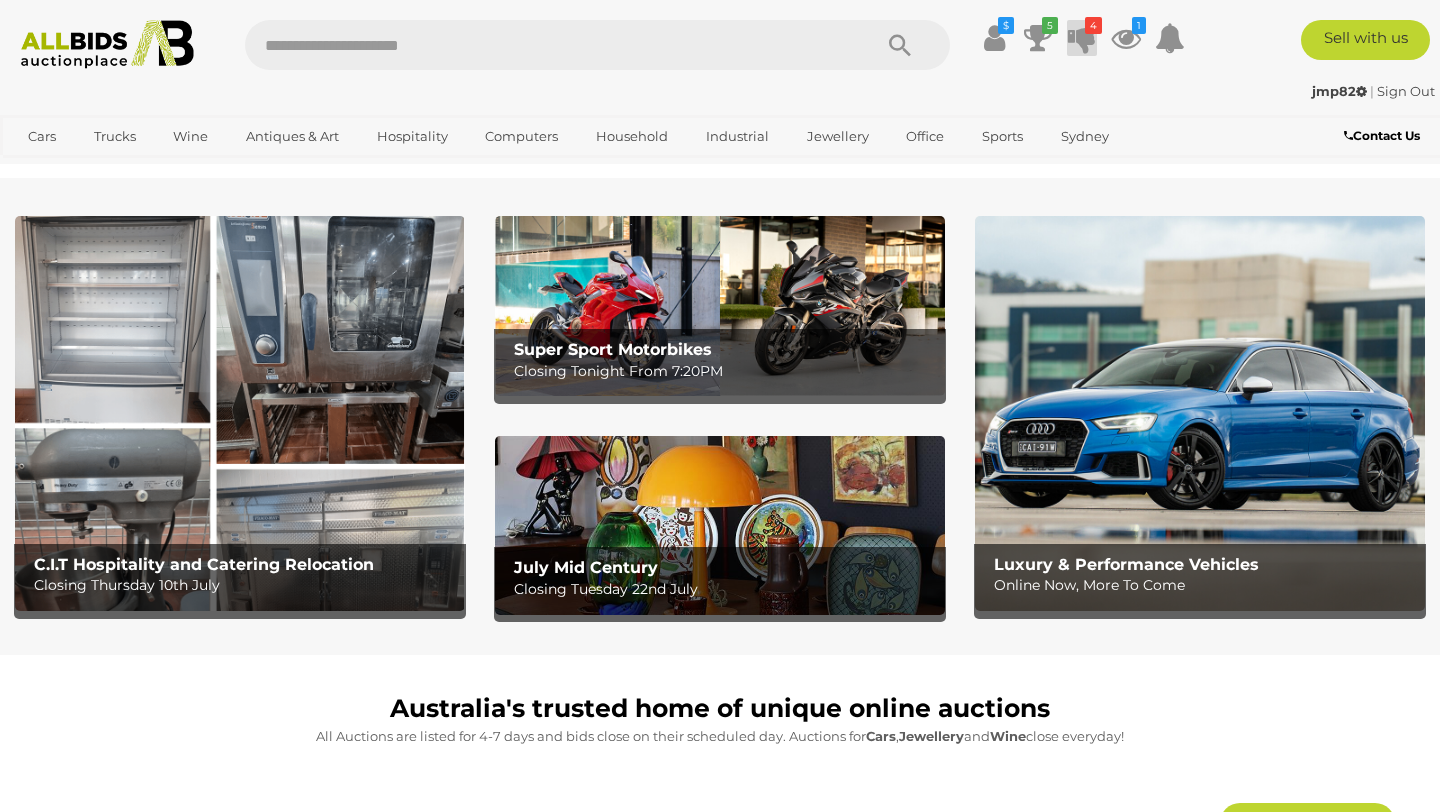 click on "4" at bounding box center [1050, 25] 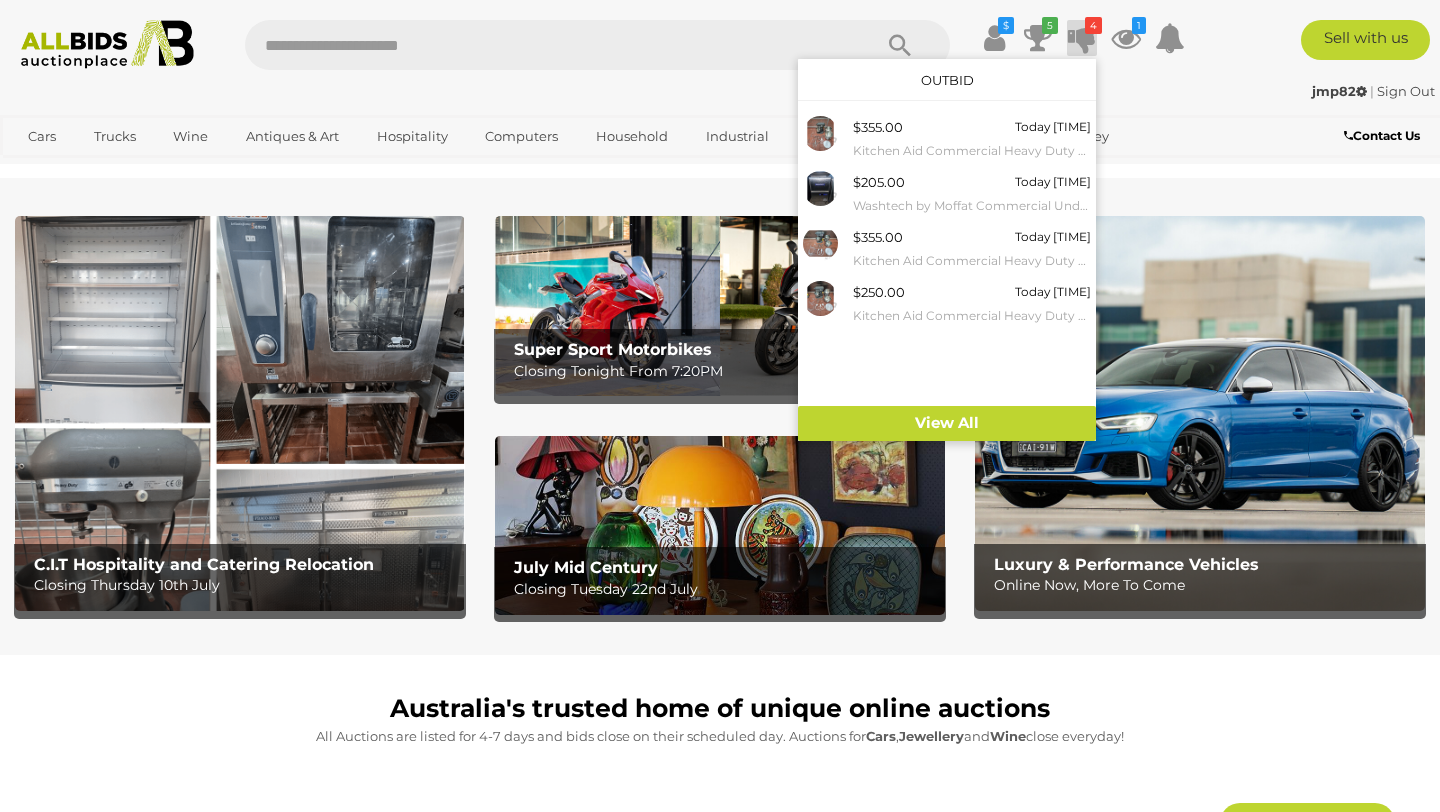 click at bounding box center [1082, 38] 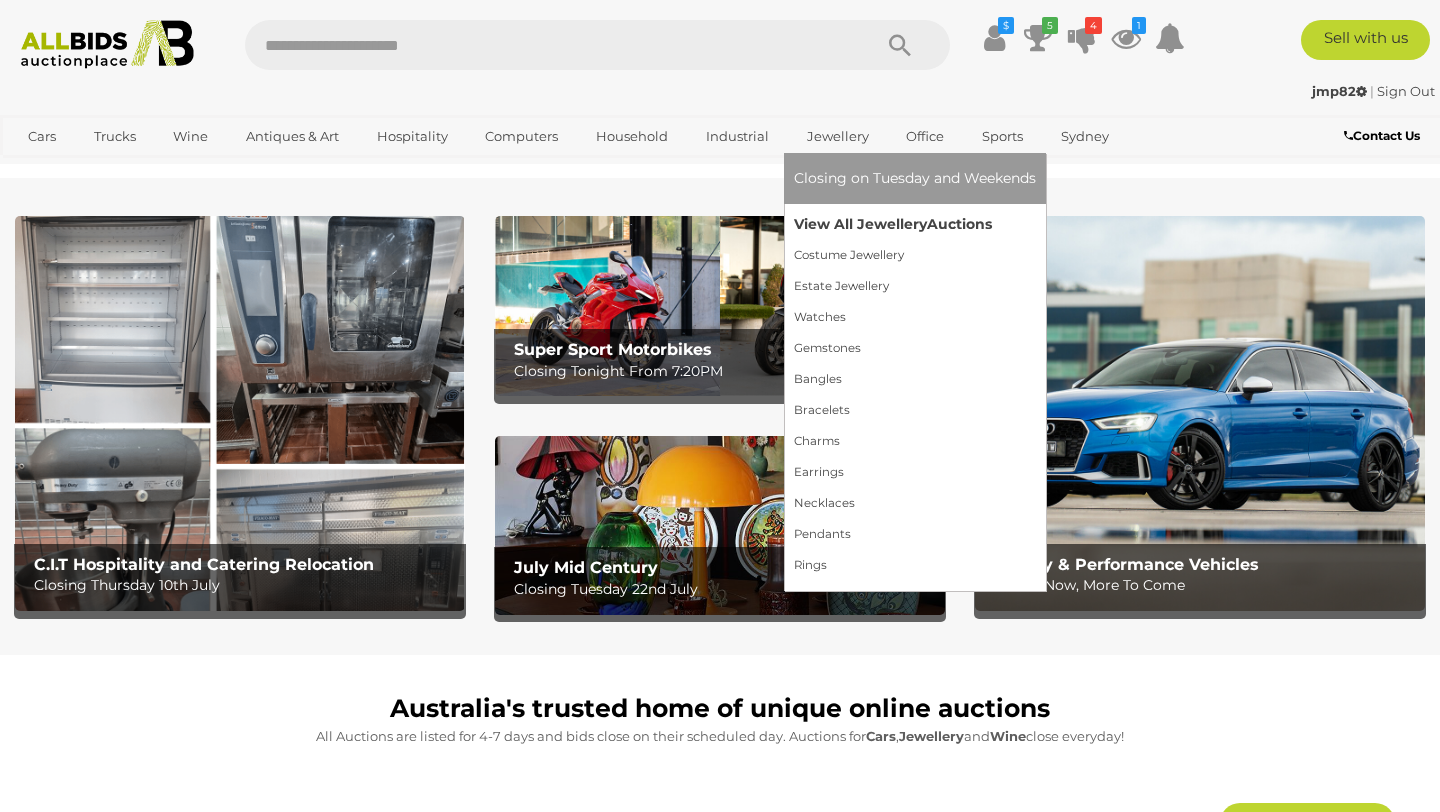 click on "View All Jewellery  Auctions" at bounding box center [915, 224] 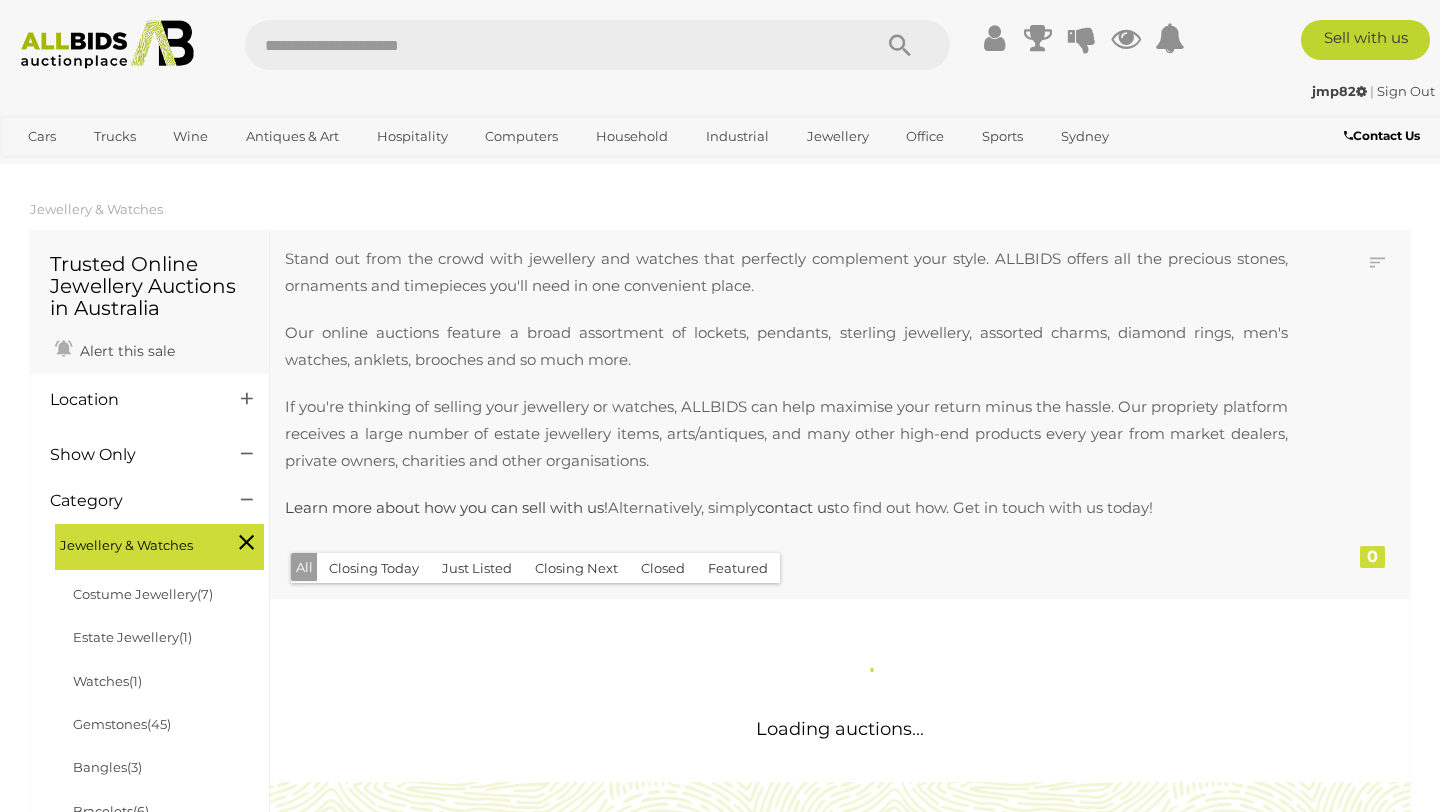 scroll, scrollTop: 0, scrollLeft: 0, axis: both 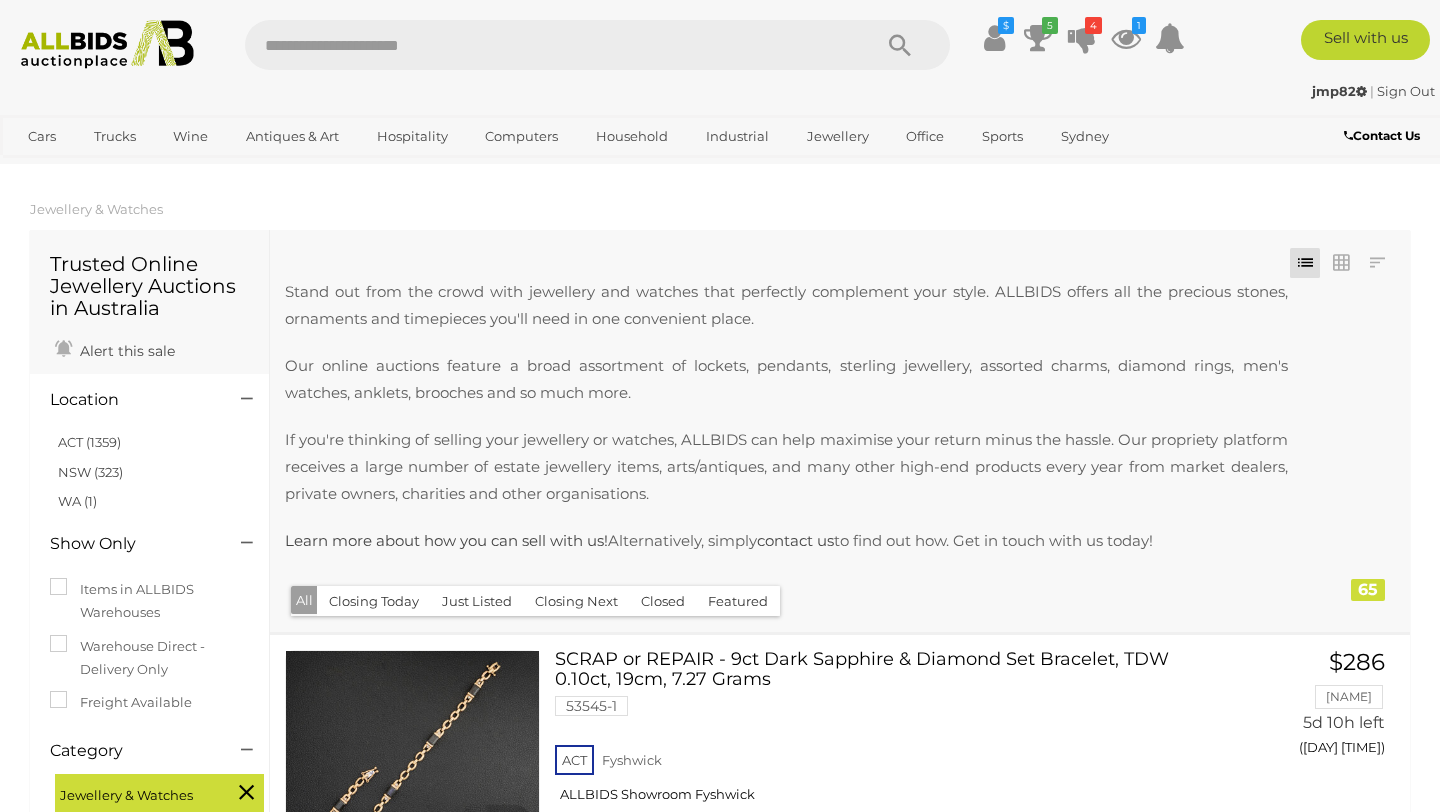 click on "Trusted Online Jewellery Auctions in Australia
Alert this sale
[LOCATION_LABEL]" at bounding box center (720, 10803) 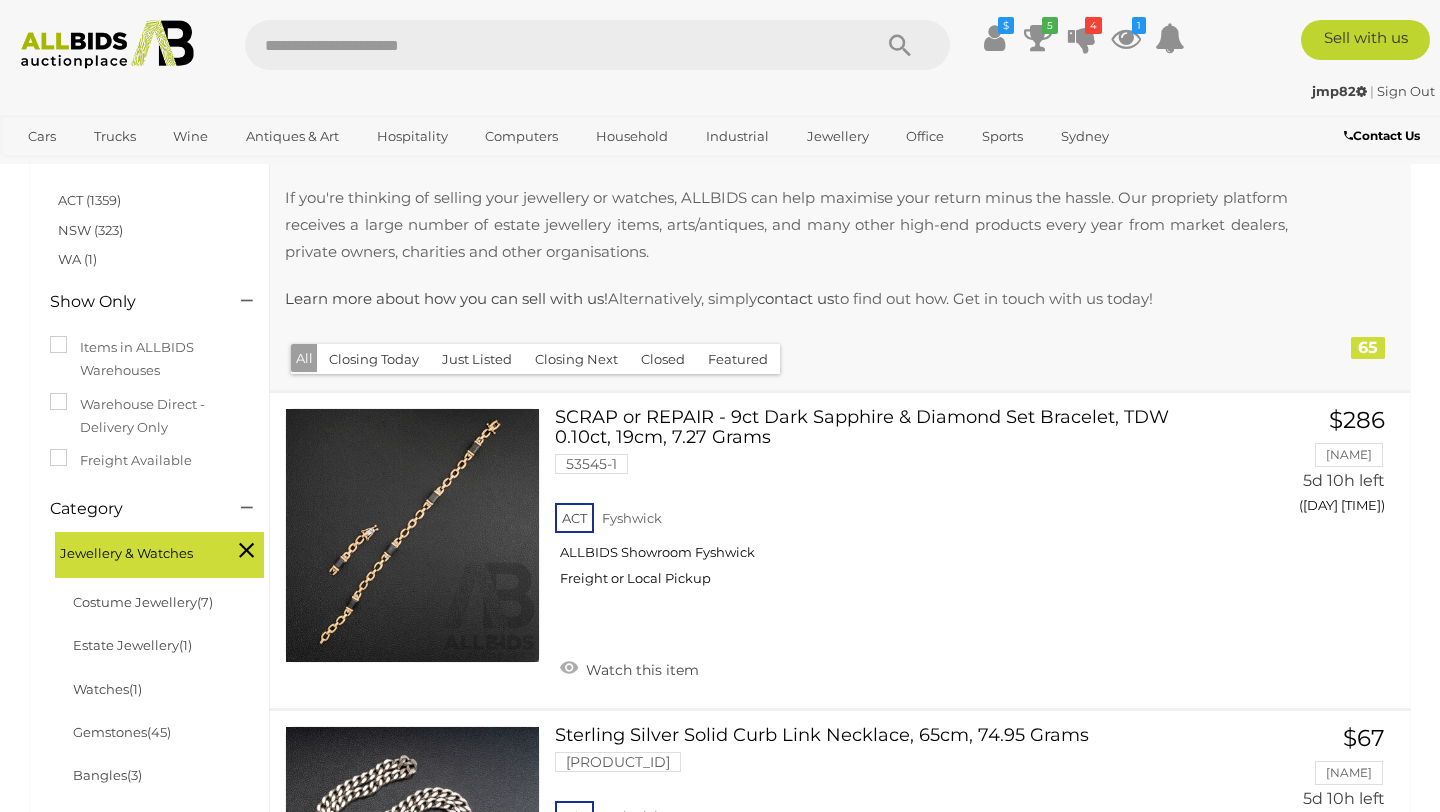scroll, scrollTop: 240, scrollLeft: 0, axis: vertical 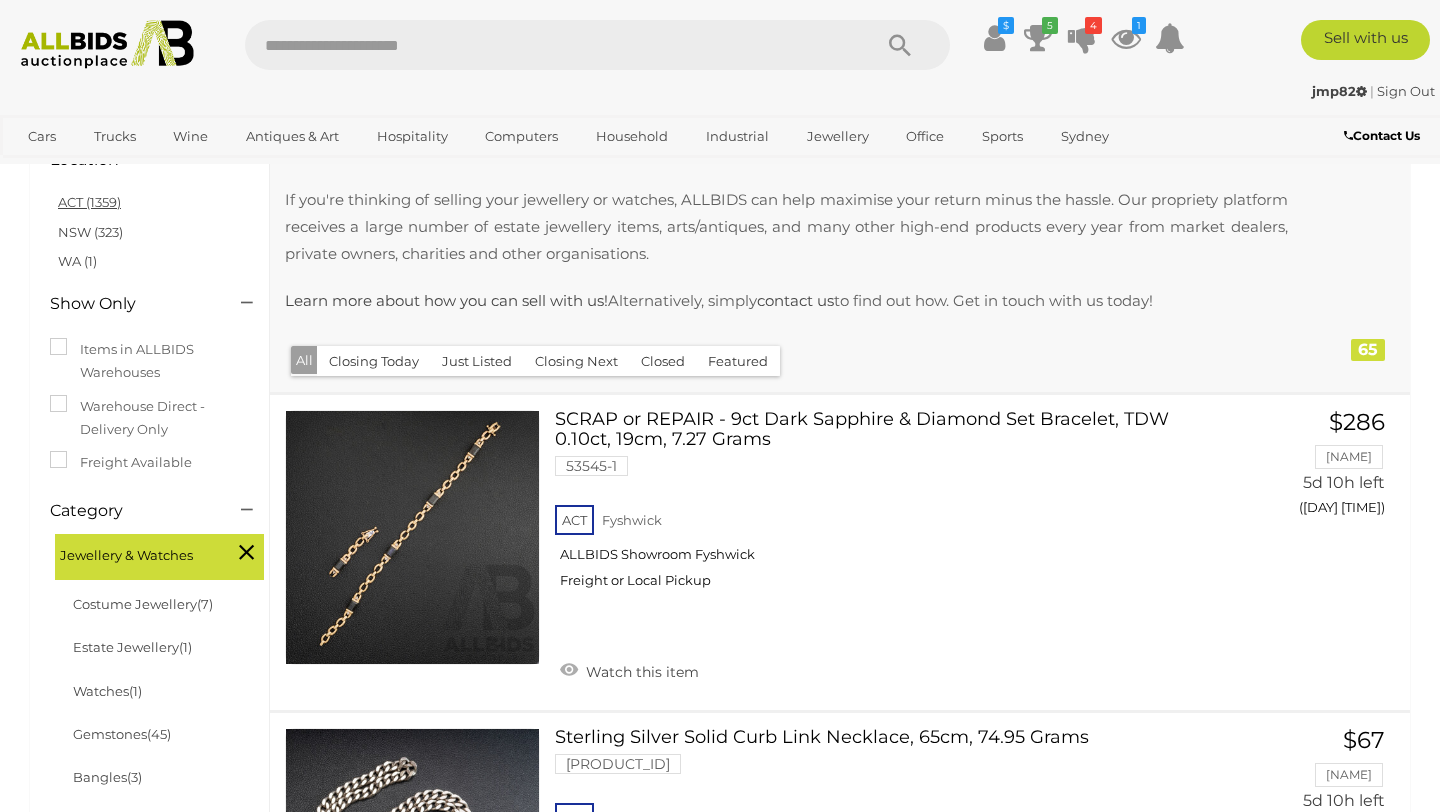 click on "ACT (1359)" at bounding box center [89, 202] 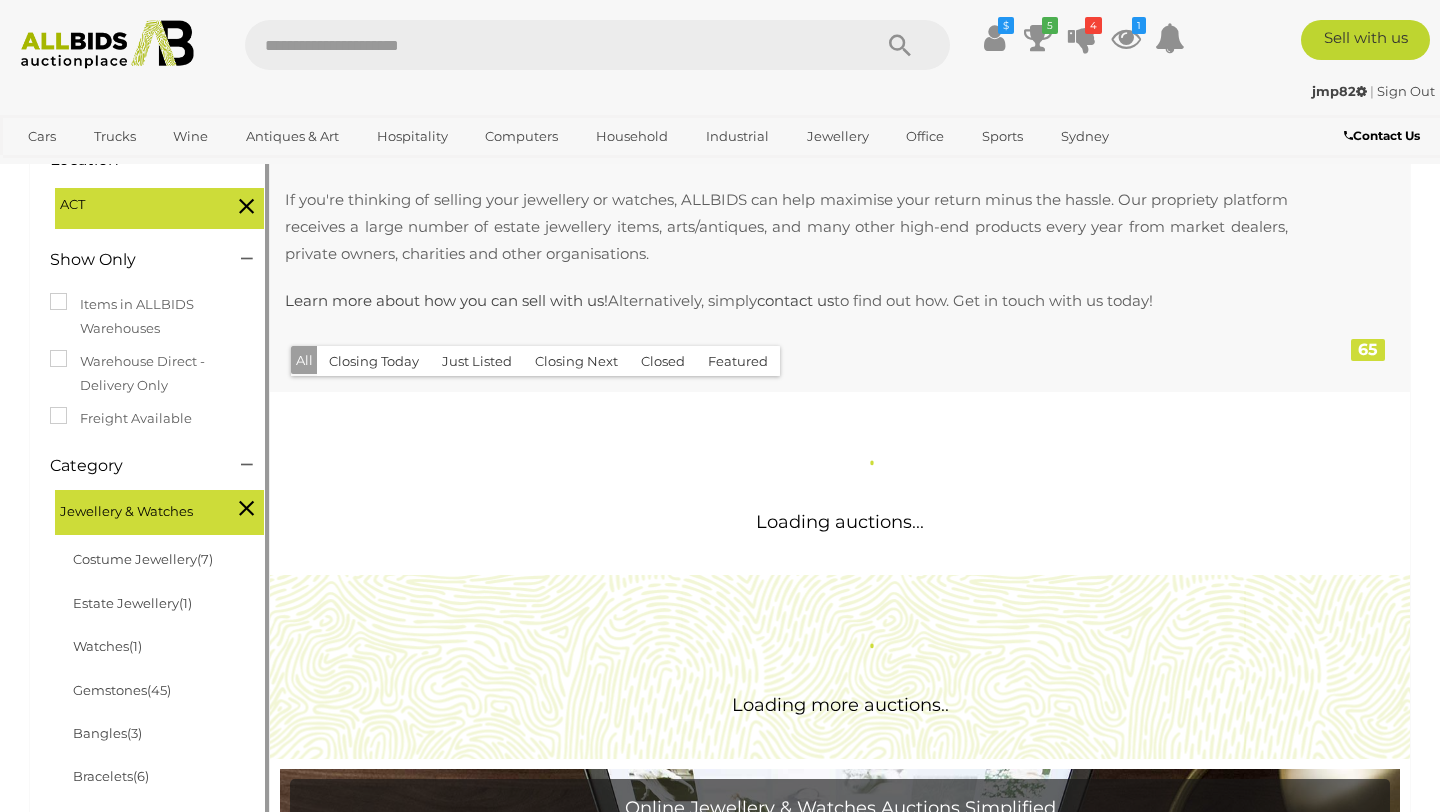 scroll, scrollTop: 0, scrollLeft: 0, axis: both 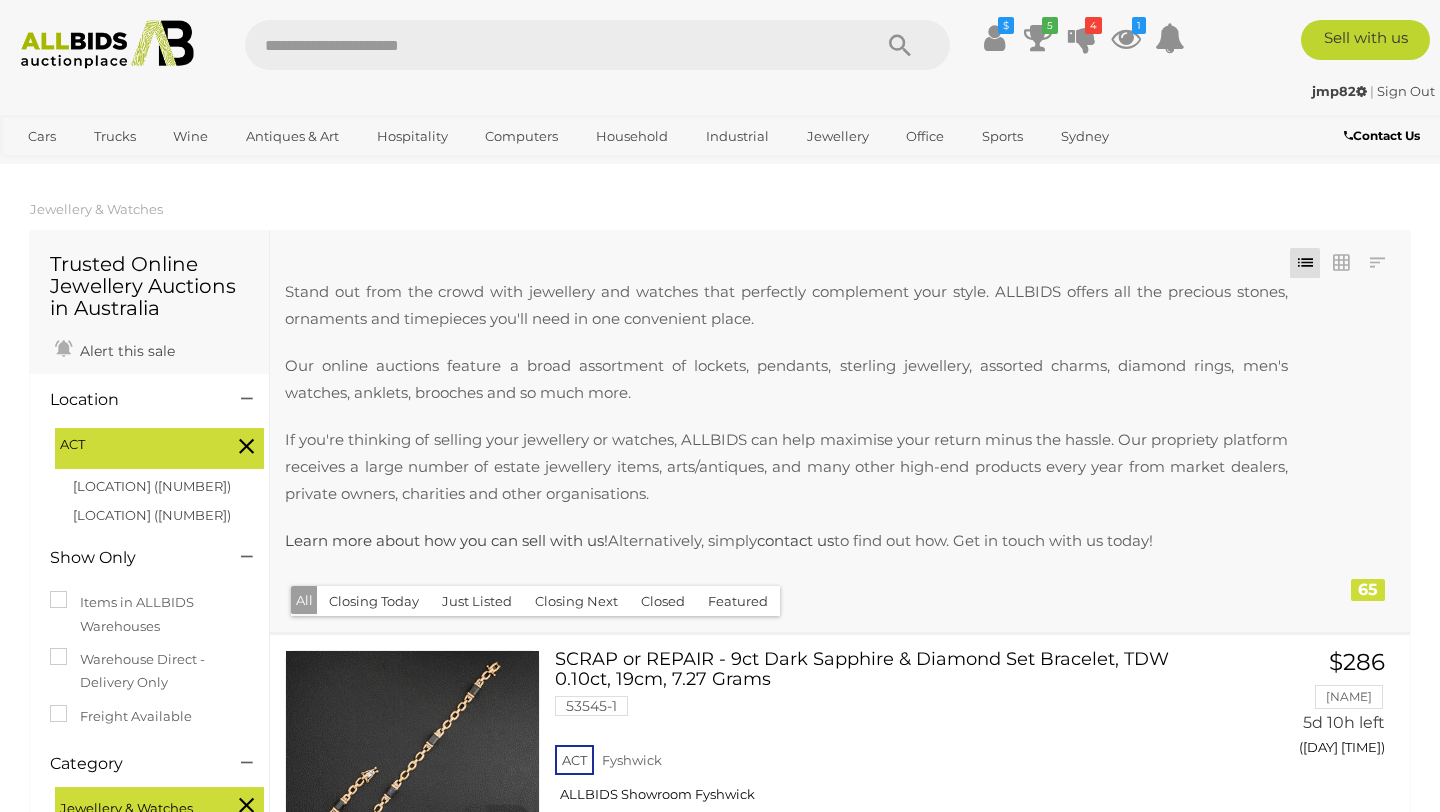 click on "Trusted Online Jewellery Auctions in Australia
Alert this sale
[LOCATION_LABEL]" at bounding box center [720, 10803] 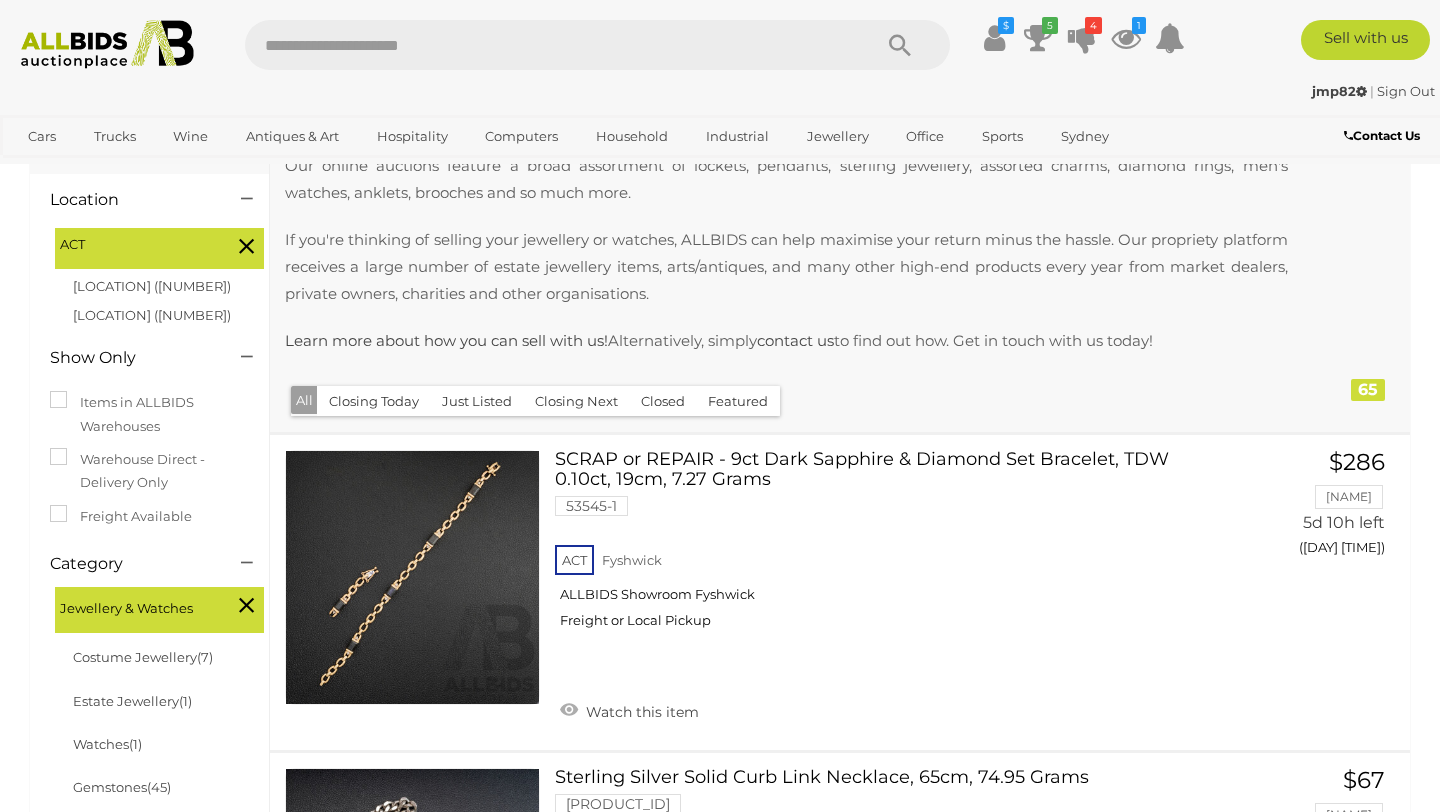scroll, scrollTop: 240, scrollLeft: 0, axis: vertical 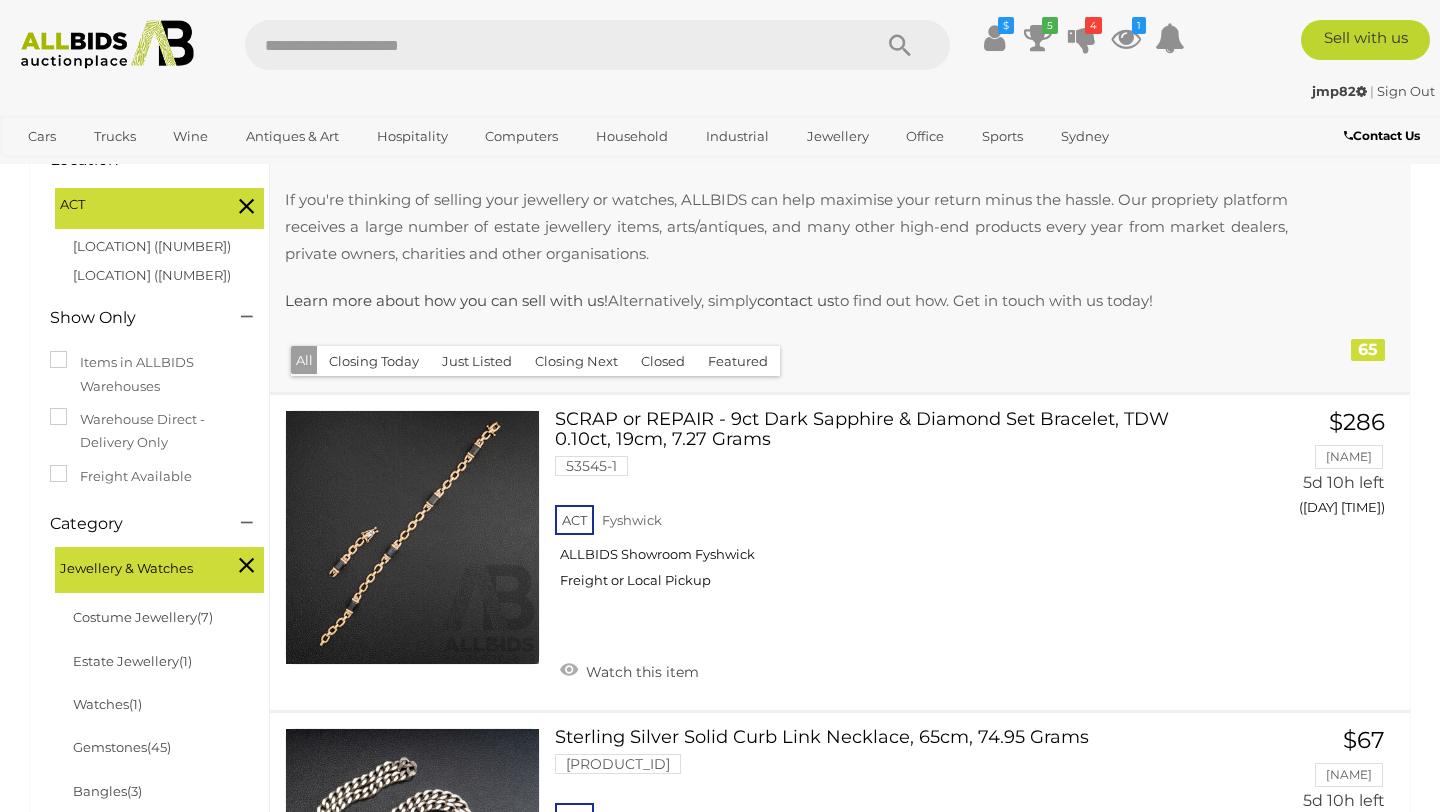 click on "Closing Today" at bounding box center (374, 361) 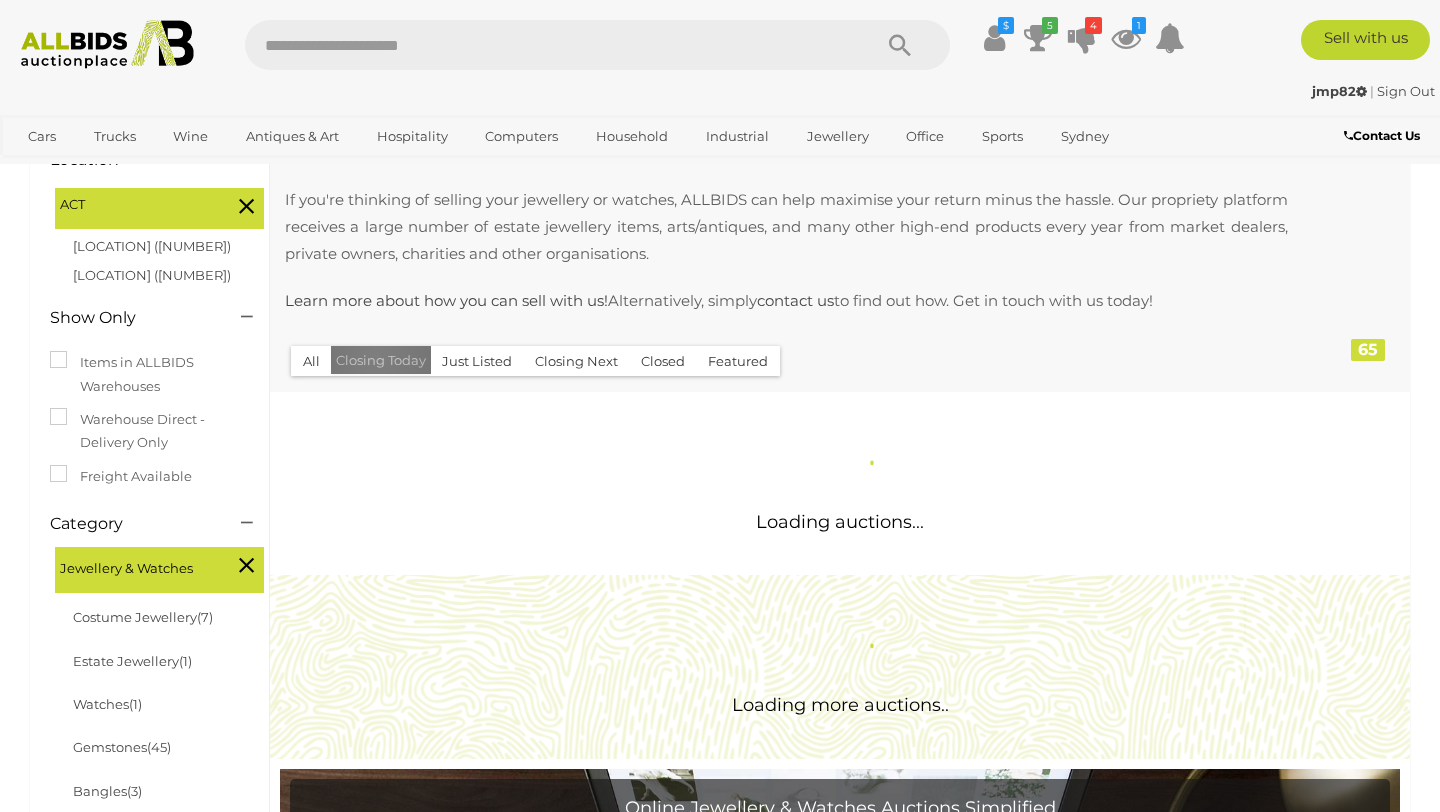 scroll, scrollTop: 0, scrollLeft: 0, axis: both 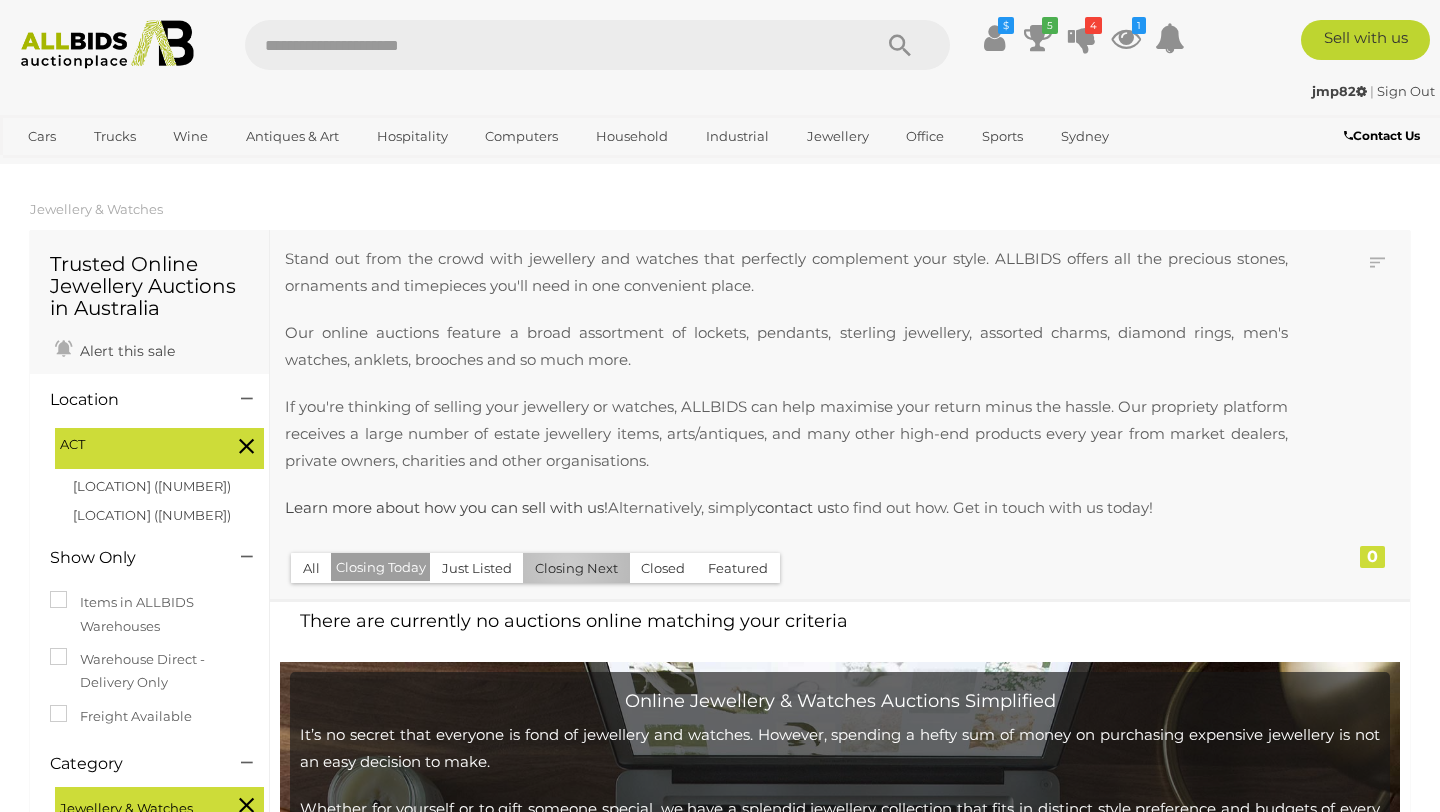 click on "Closing Next" at bounding box center [576, 568] 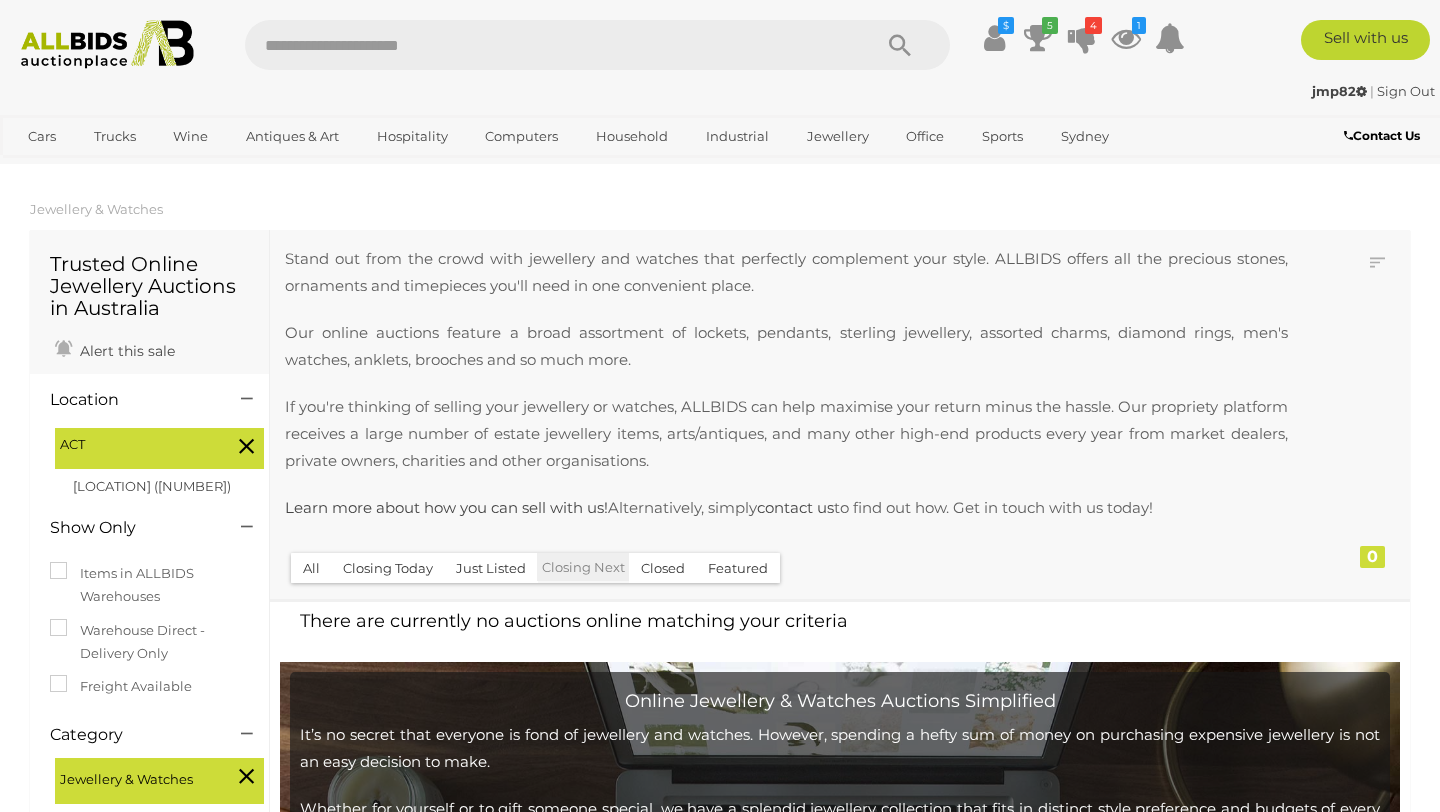 click on "Closing Today" at bounding box center [388, 568] 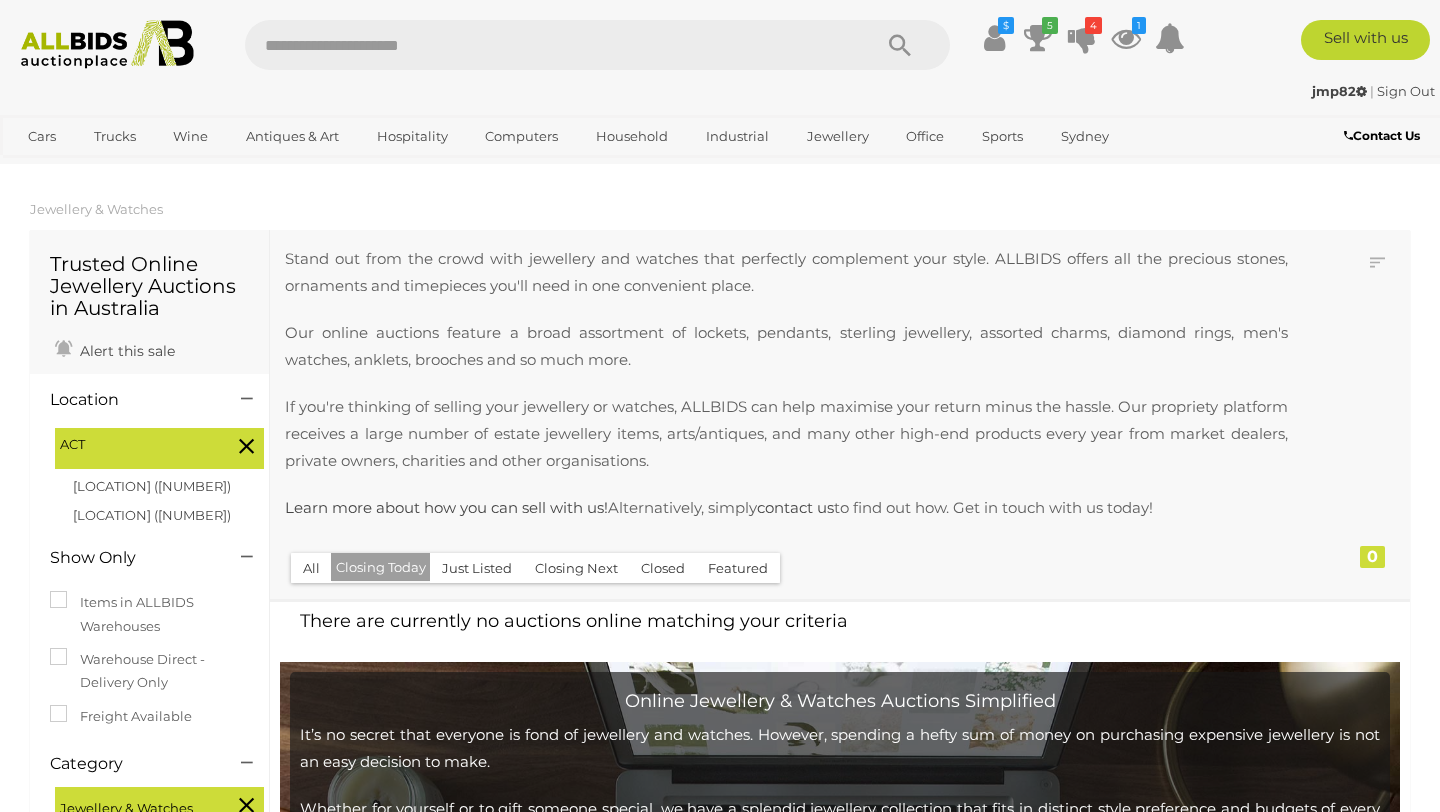 click on "Jewellery & Watches
Trusted Online Jewellery Auctions in Australia
Alert this sale" at bounding box center (720, 855) 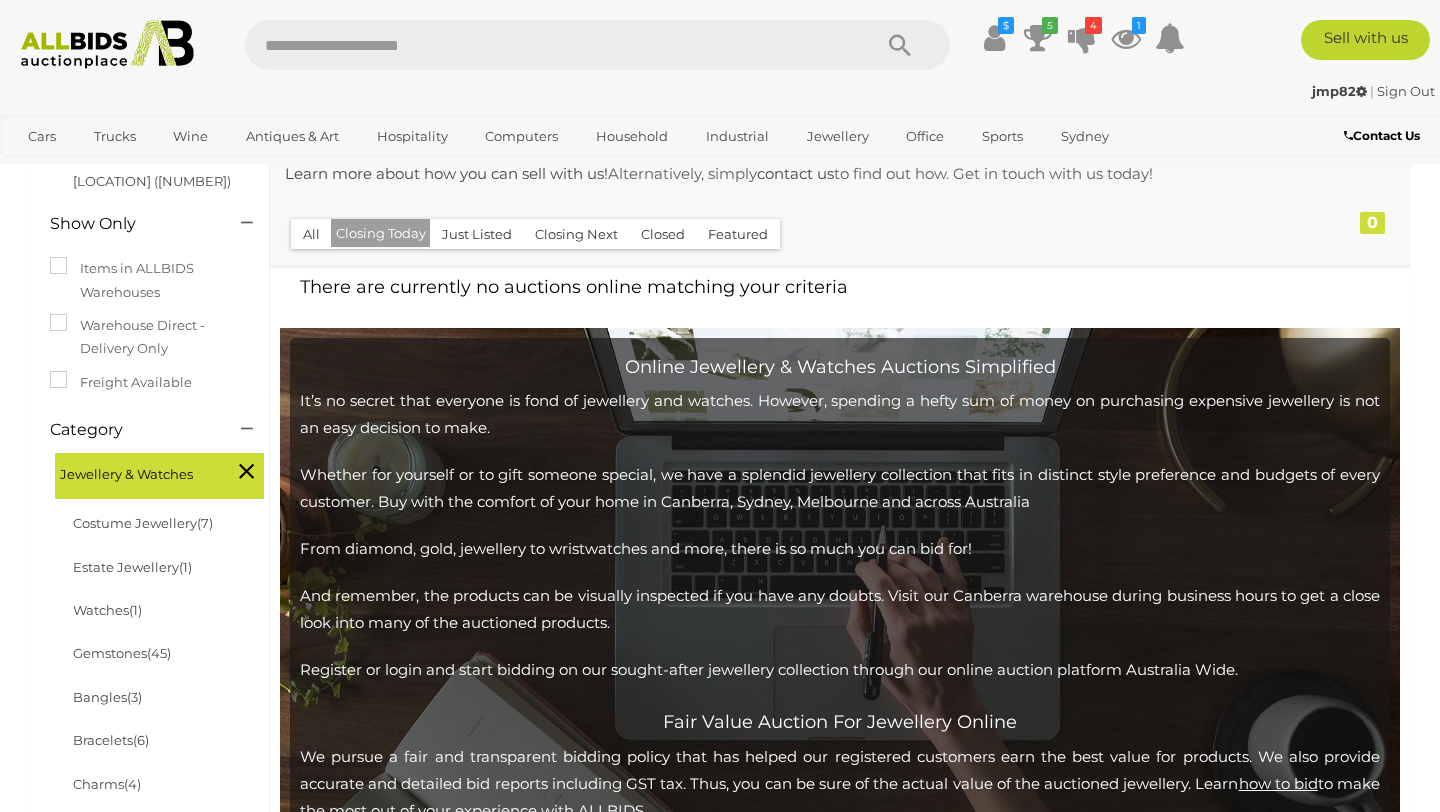 scroll, scrollTop: 320, scrollLeft: 0, axis: vertical 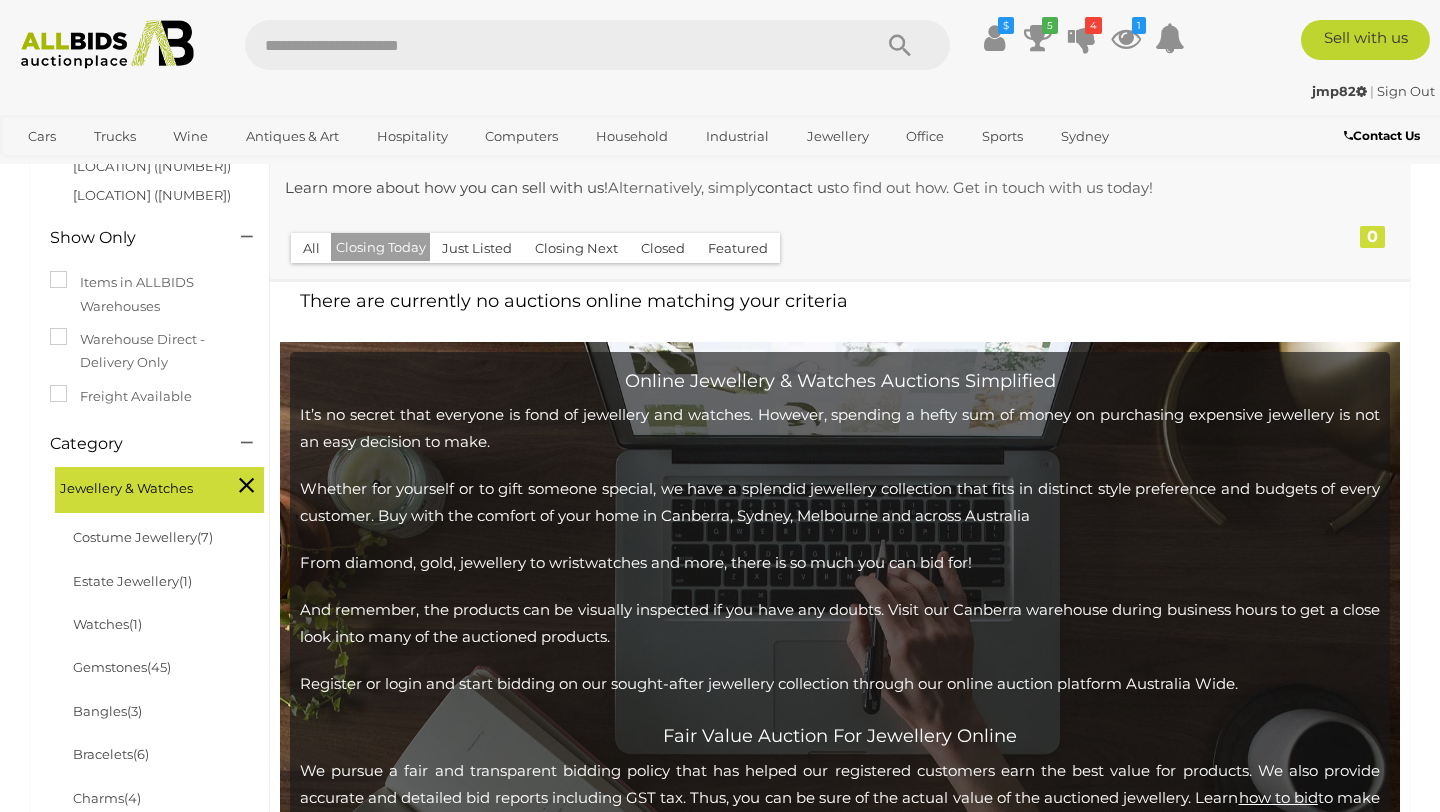 click on "Closing Next" at bounding box center [576, 248] 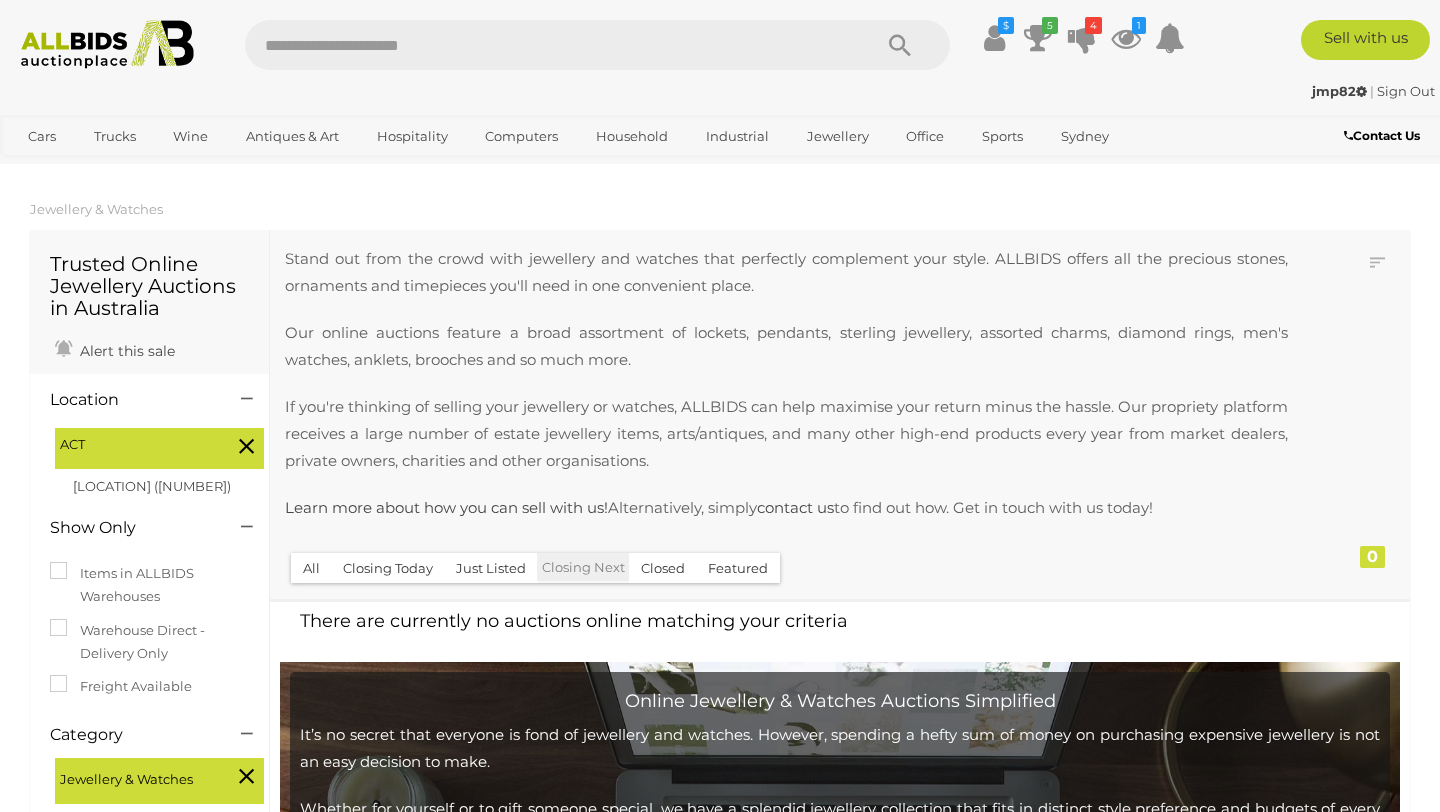 click on "Jewellery & Watches
Trusted Online Jewellery Auctions in Australia
Alert this sale" at bounding box center [720, 855] 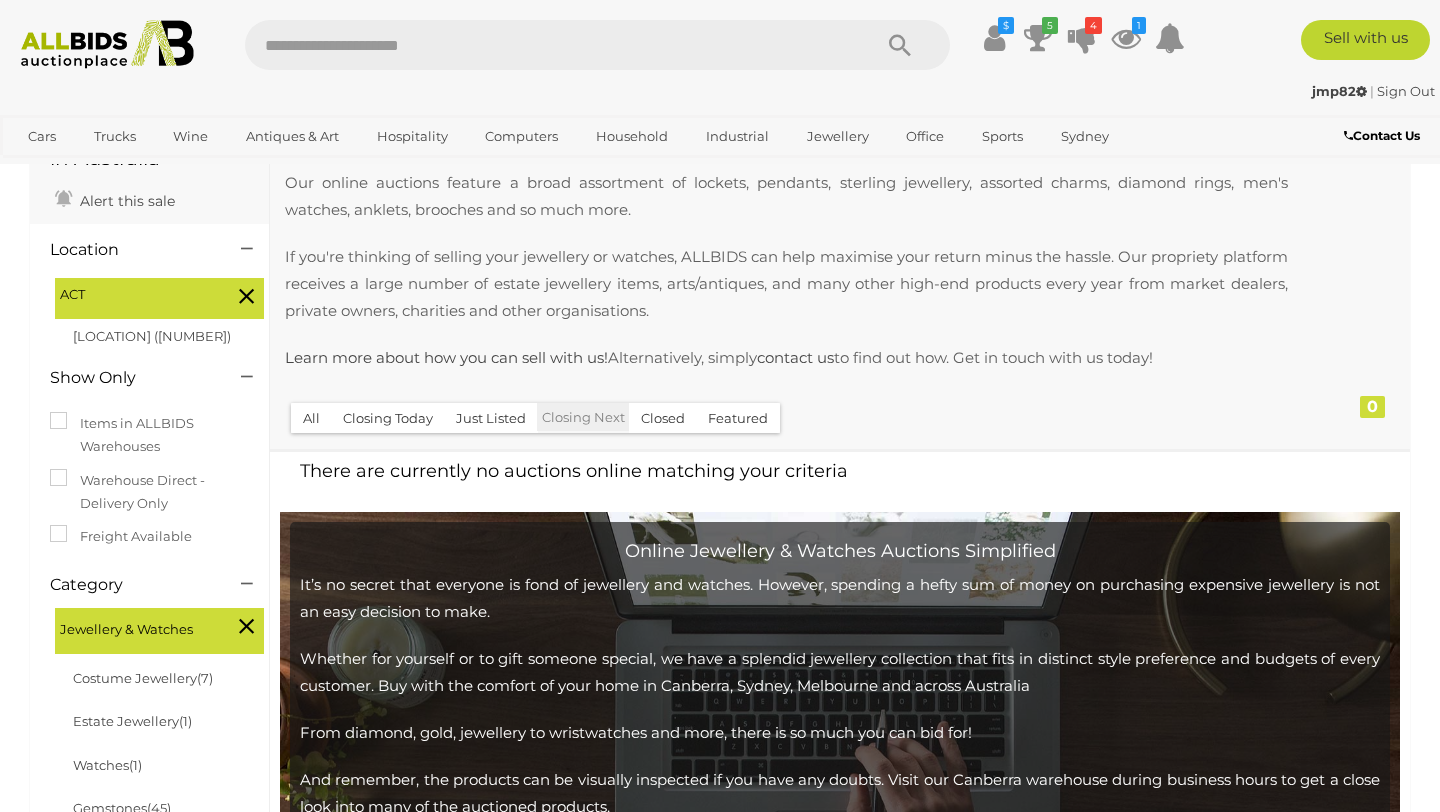 scroll, scrollTop: 120, scrollLeft: 0, axis: vertical 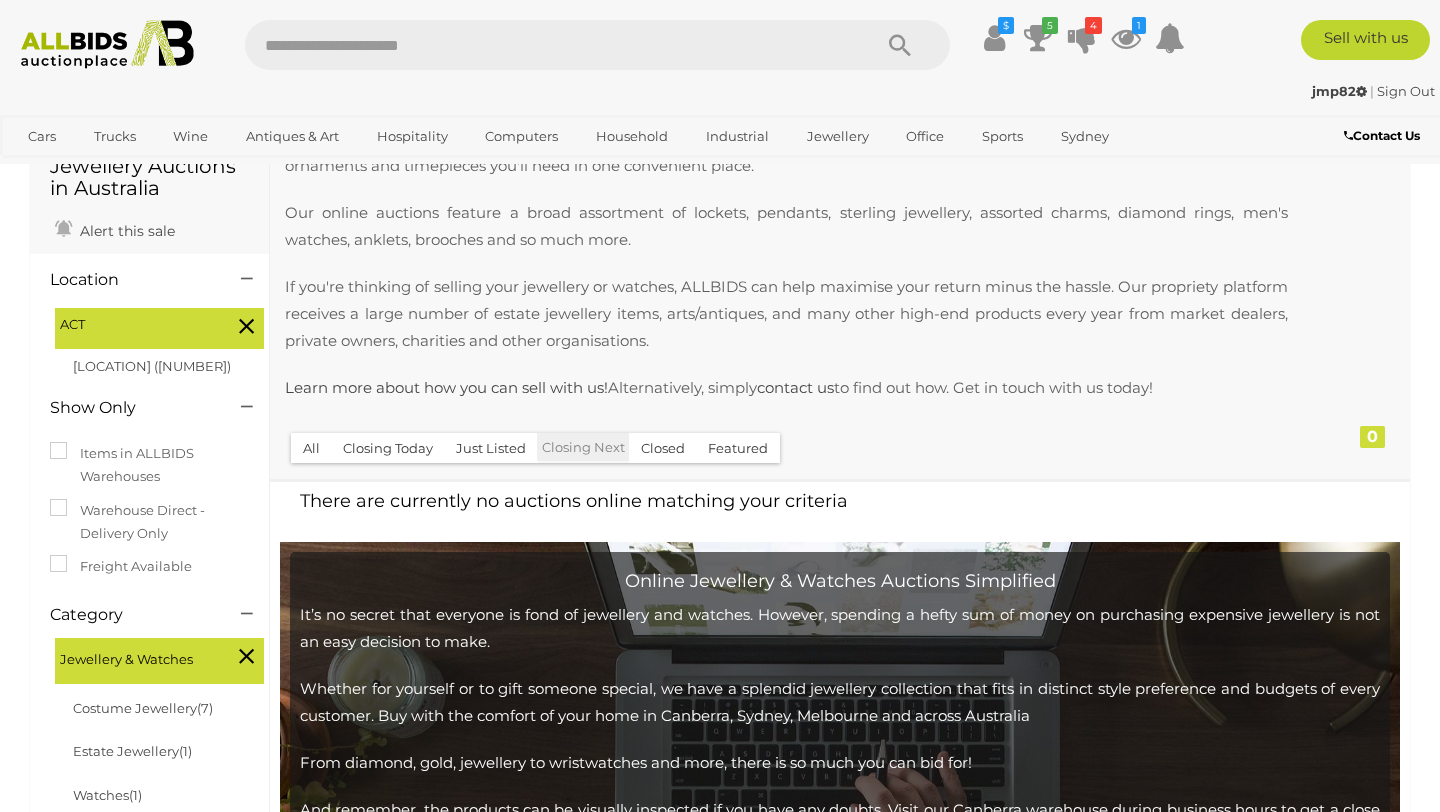 click on "All" at bounding box center (311, 448) 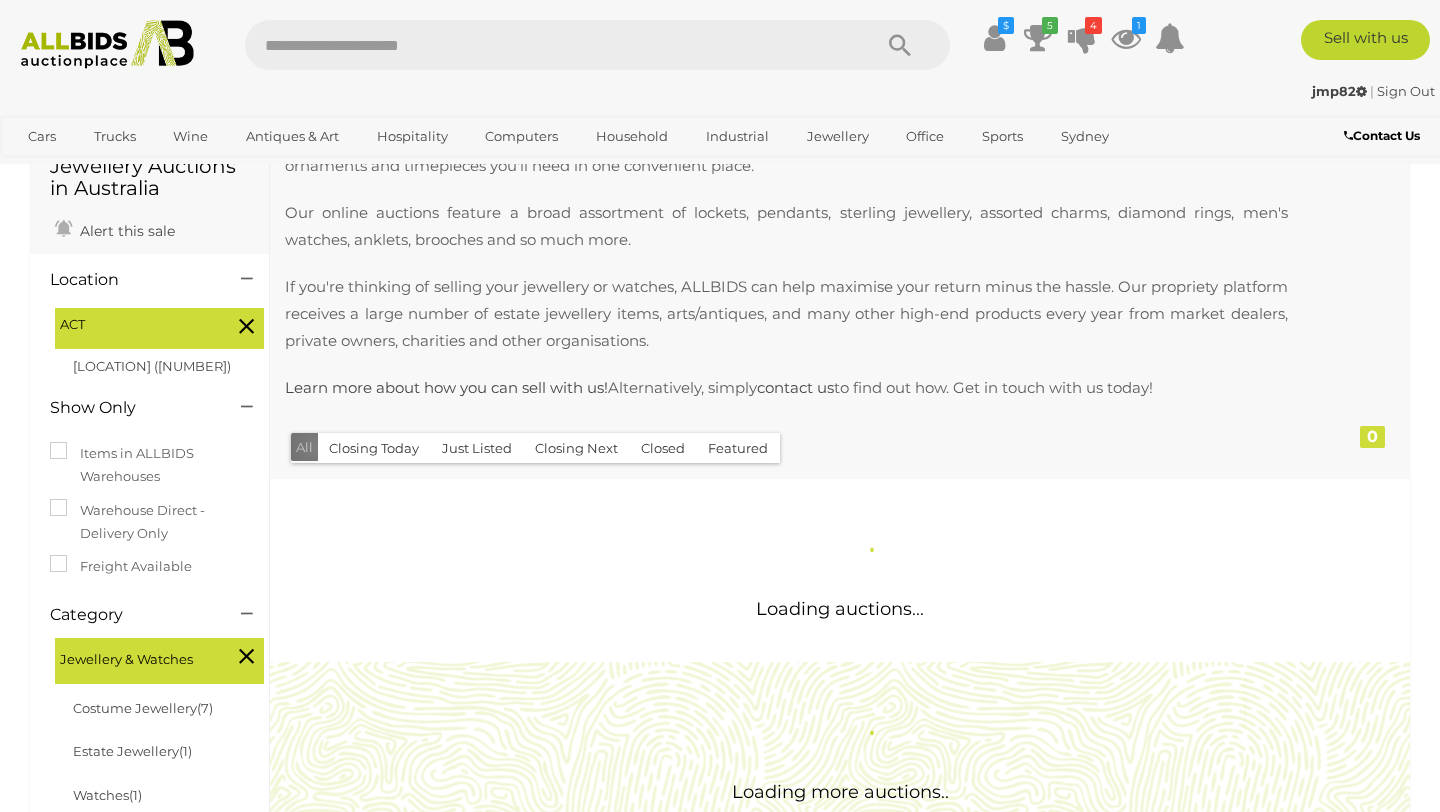 scroll, scrollTop: 0, scrollLeft: 0, axis: both 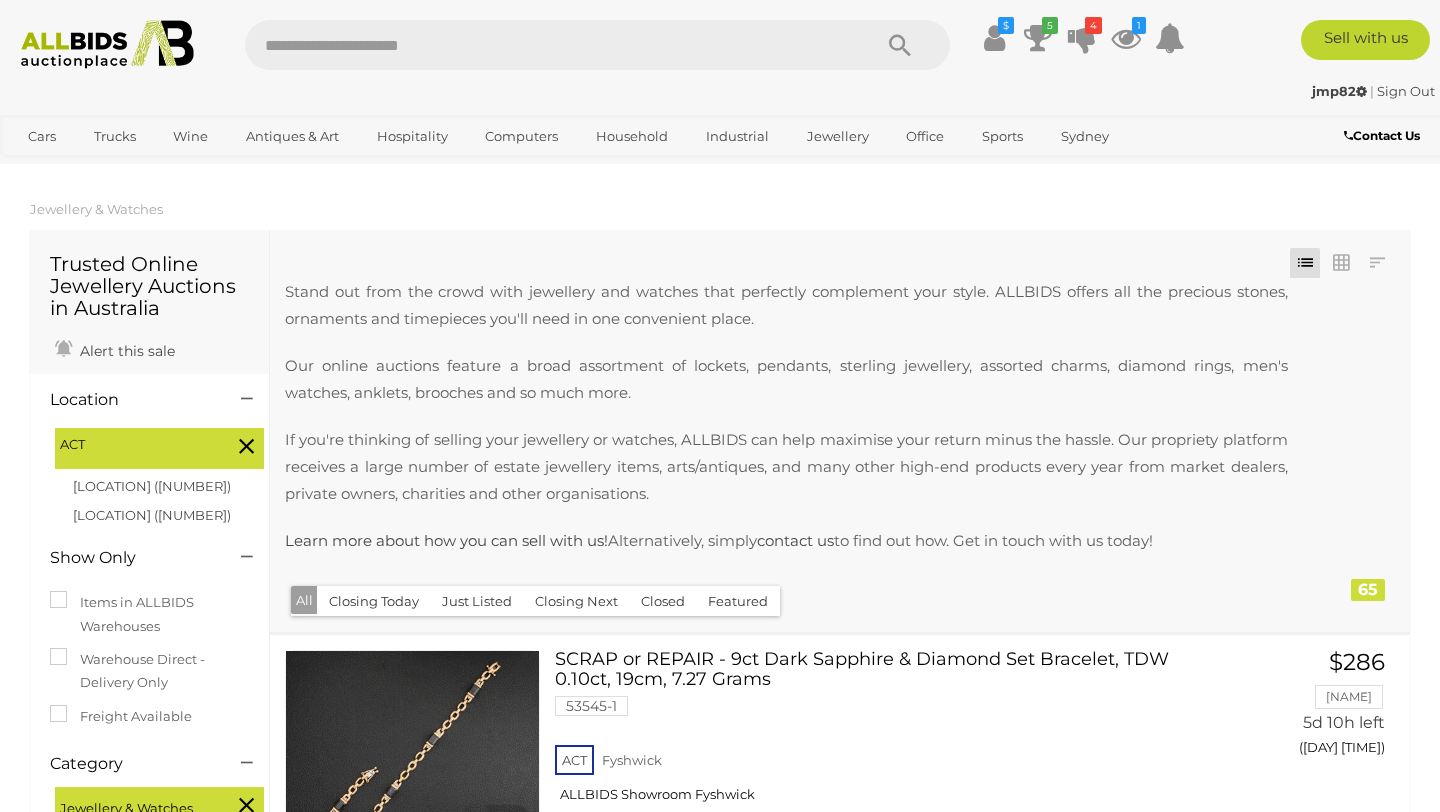 click on "Jewellery & Watches
Trusted Online Jewellery Auctions in Australia
Alert this sale" at bounding box center [720, 10784] 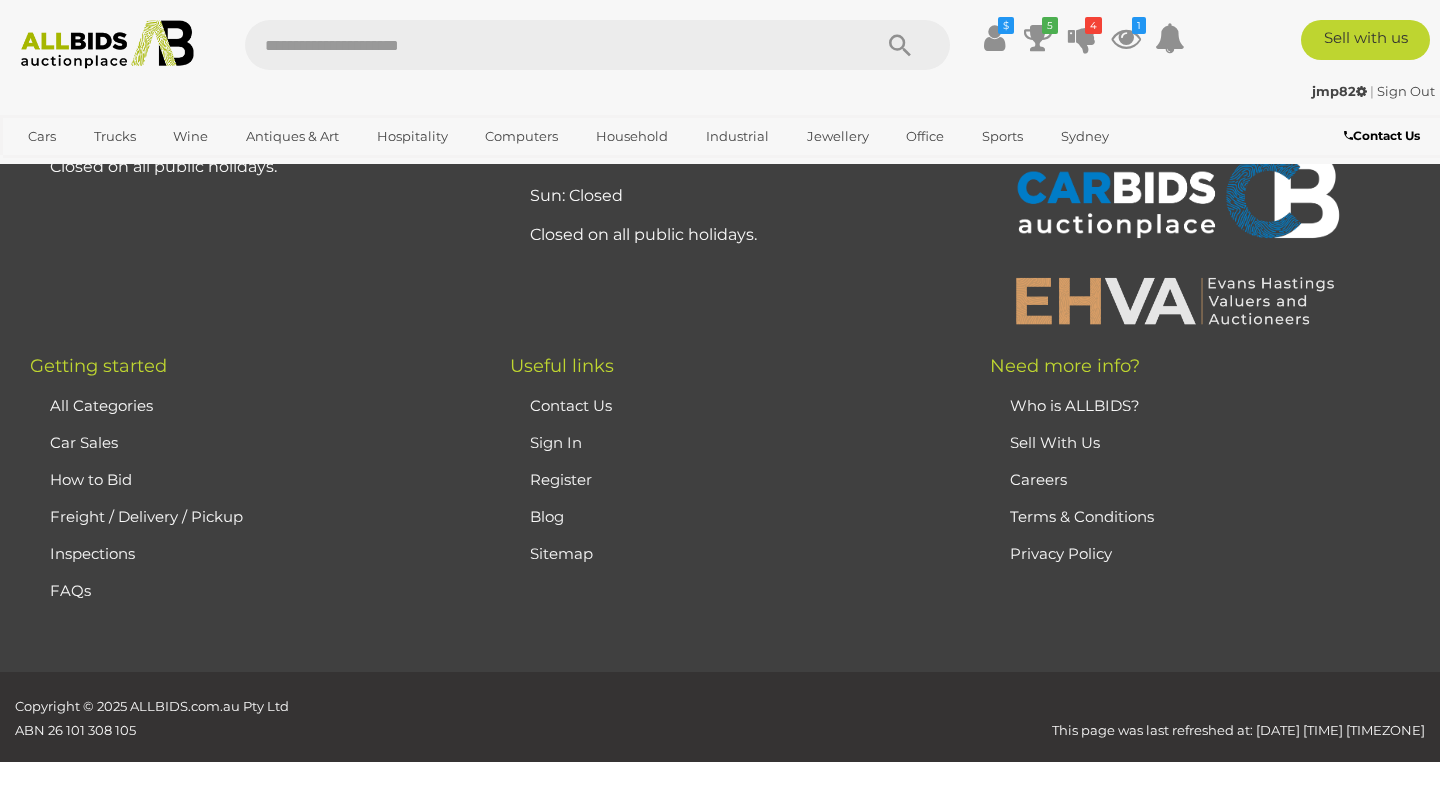 scroll, scrollTop: 21607, scrollLeft: 0, axis: vertical 